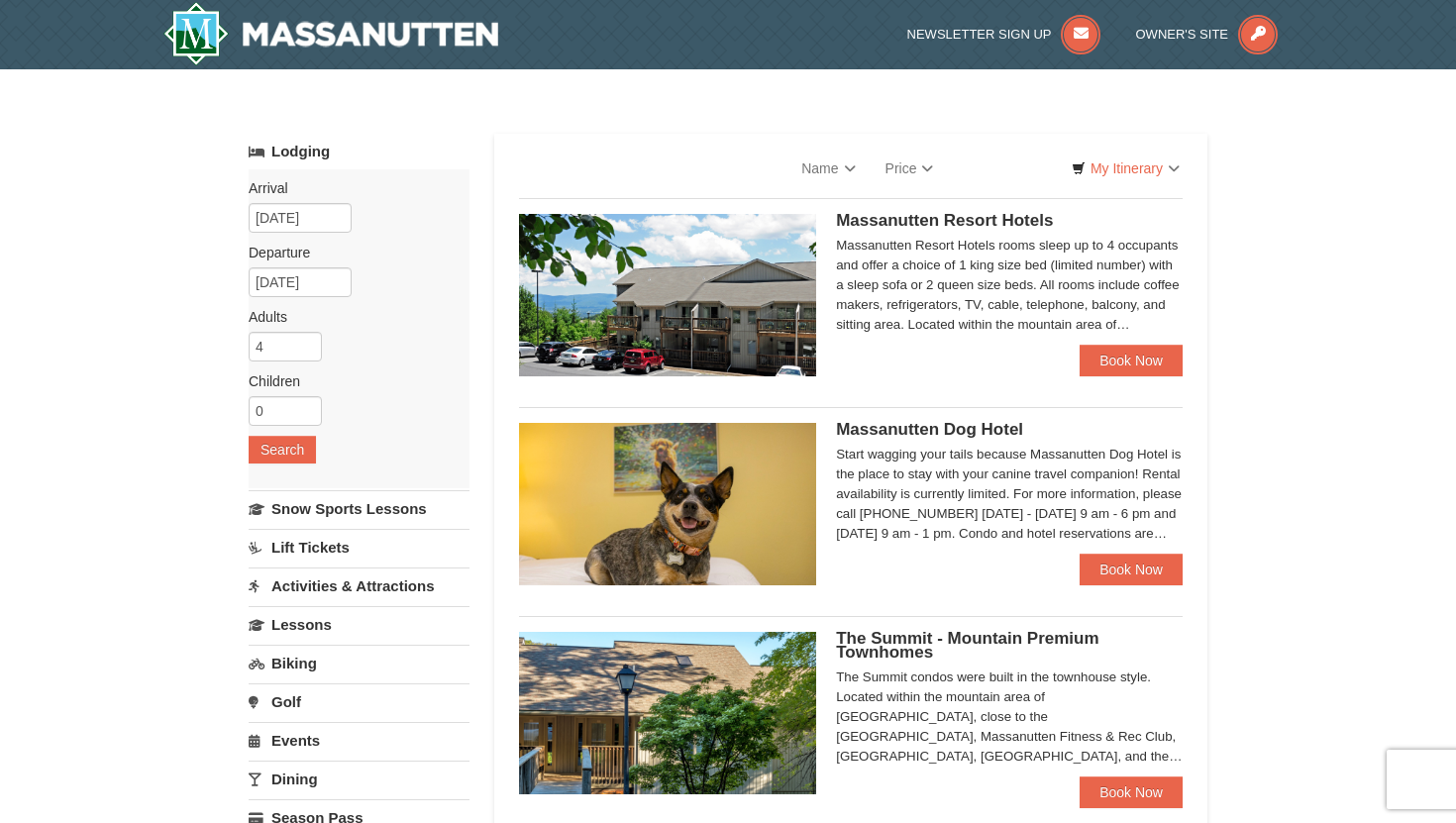 scroll, scrollTop: 0, scrollLeft: 0, axis: both 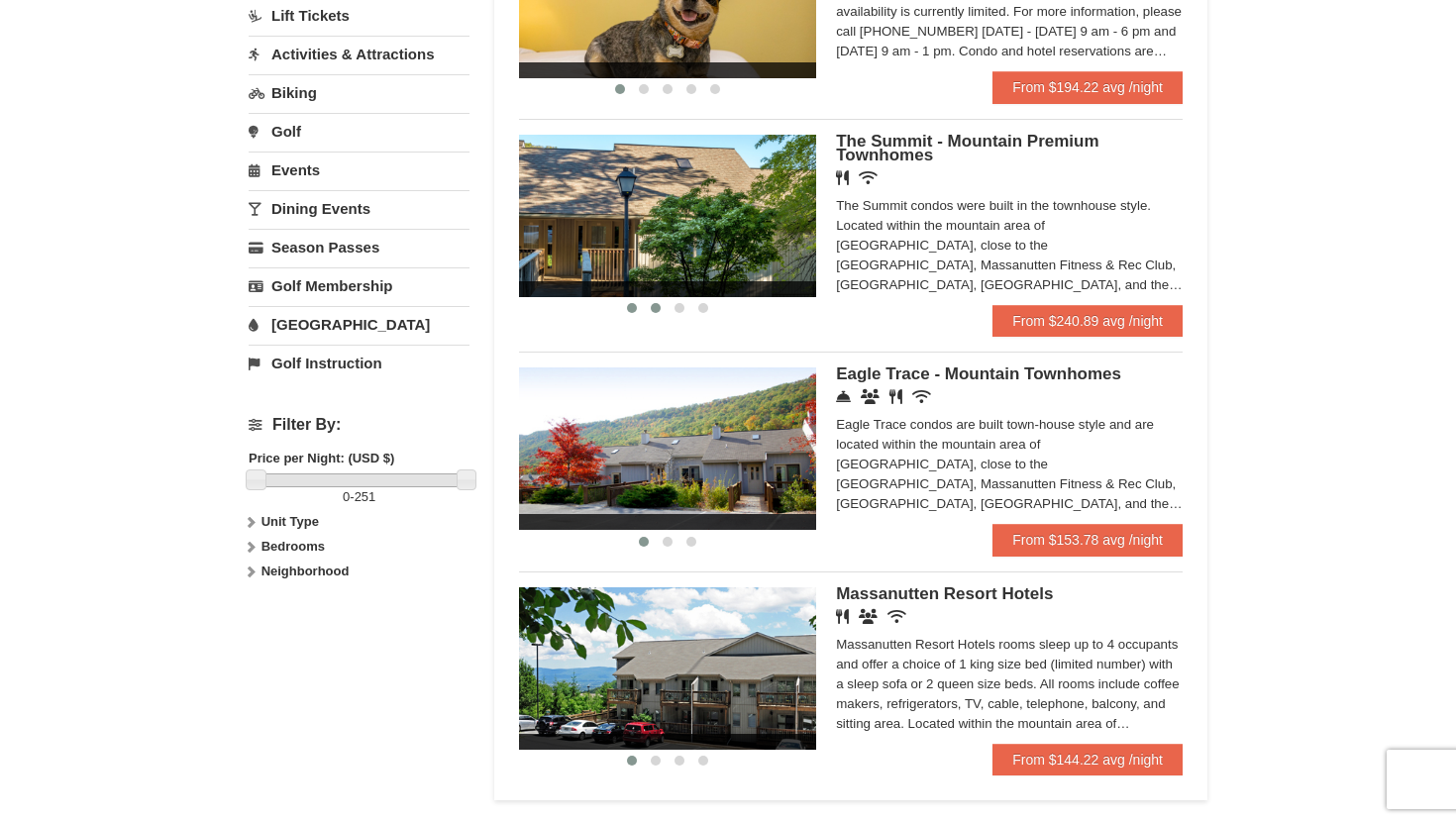 click at bounding box center (656, 308) 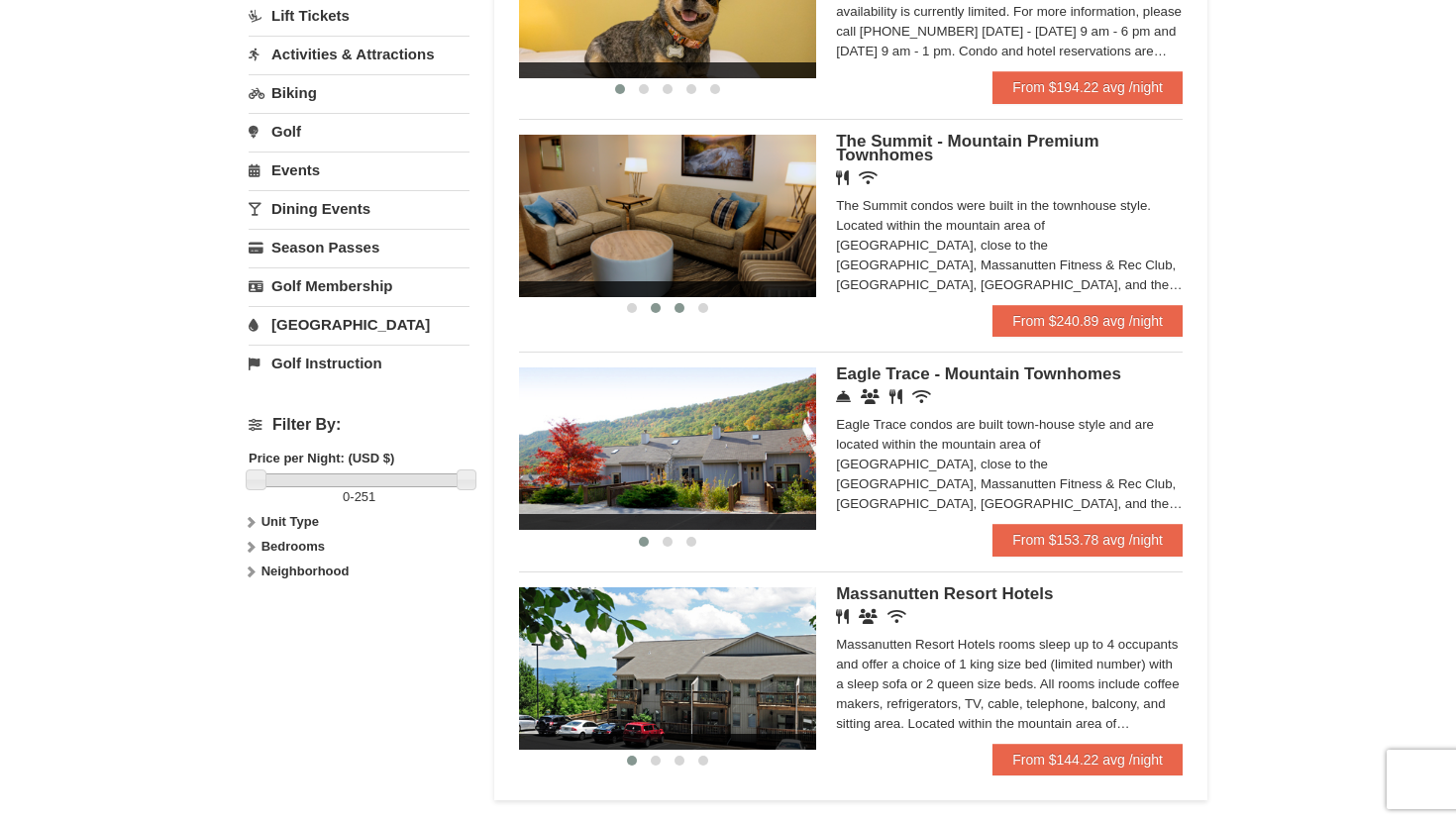 click at bounding box center (679, 308) 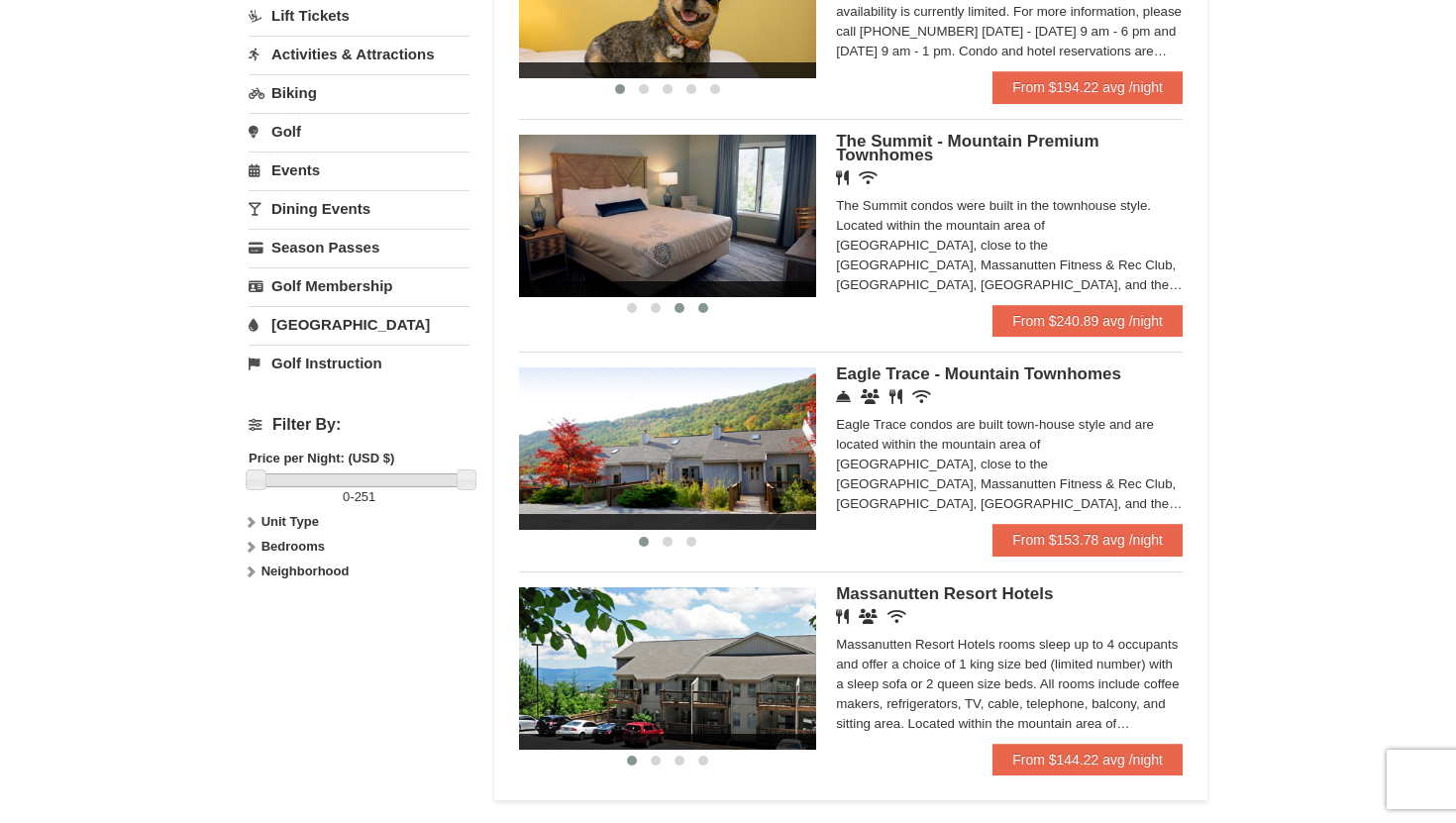 click at bounding box center [703, 308] 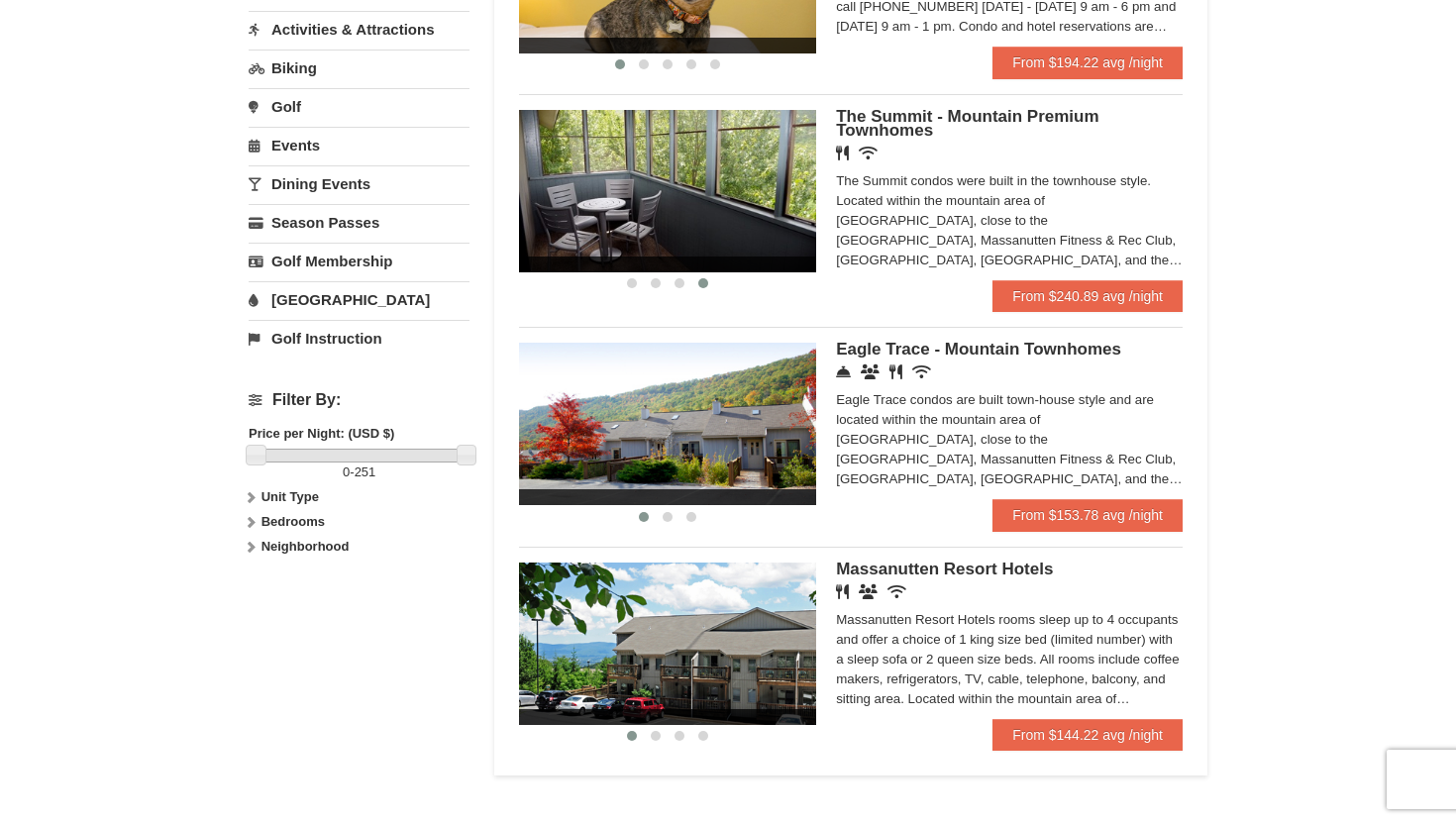 scroll, scrollTop: 559, scrollLeft: 0, axis: vertical 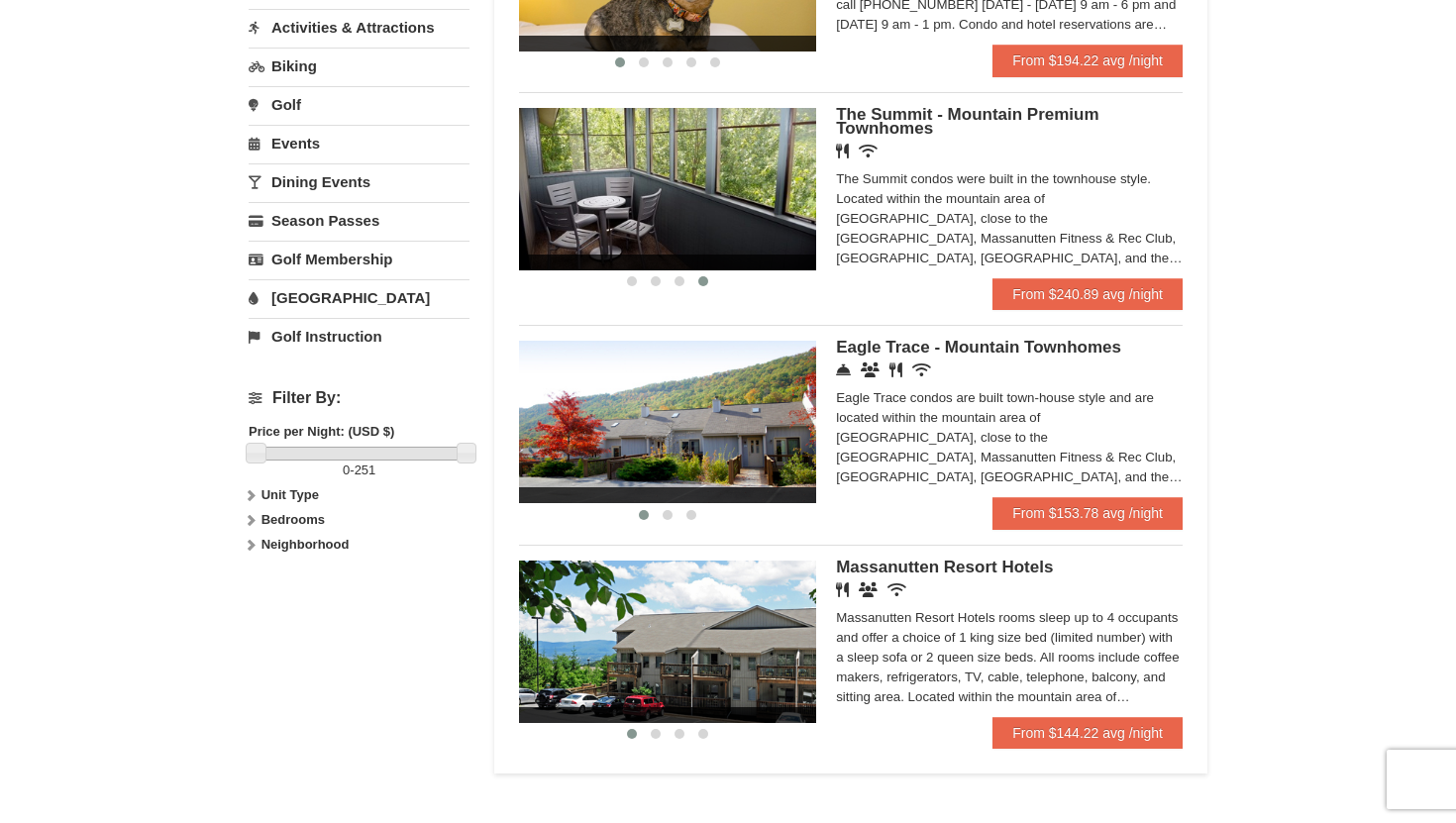 click on "Events" at bounding box center (359, 143) 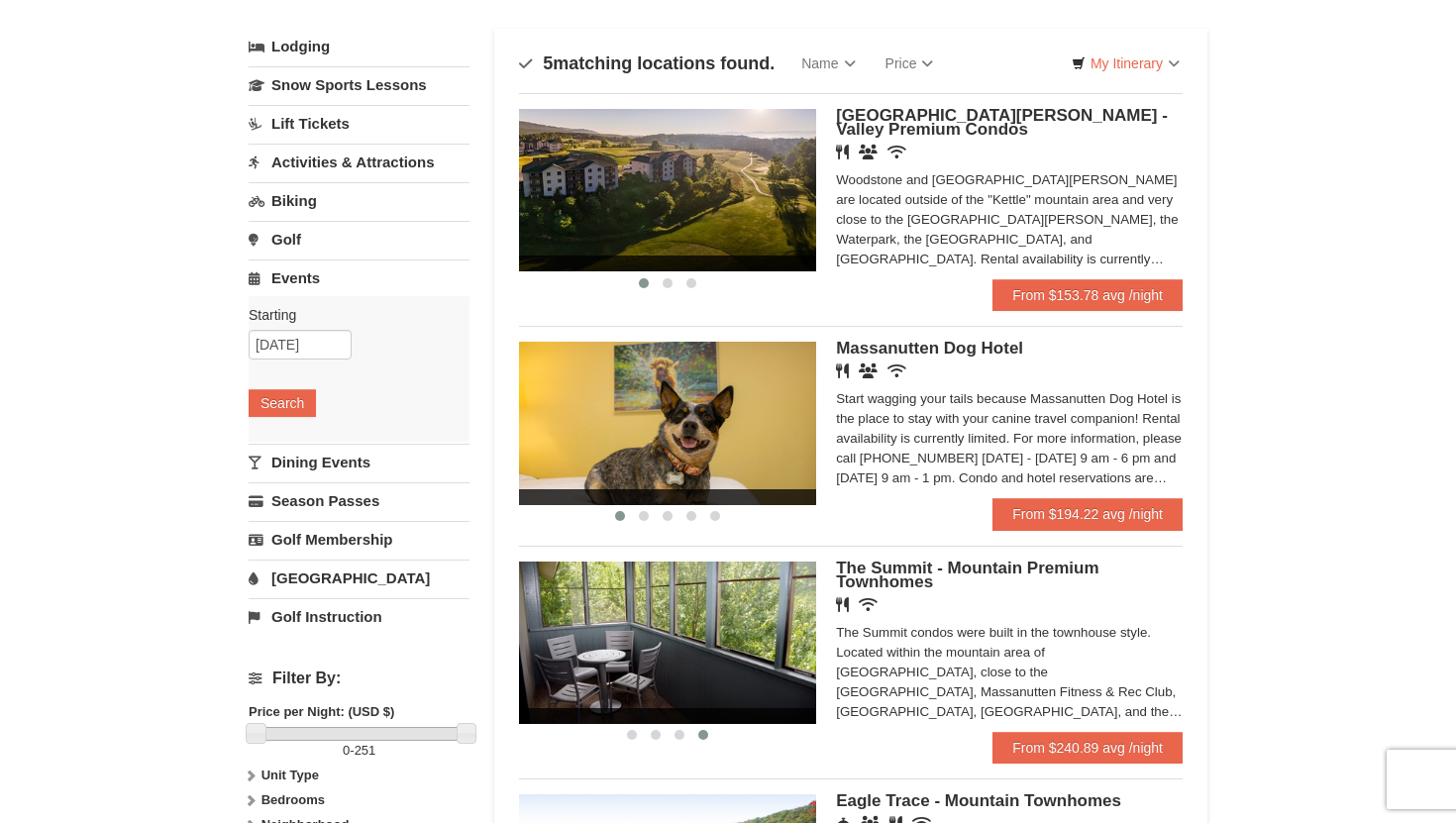 scroll, scrollTop: 118, scrollLeft: 0, axis: vertical 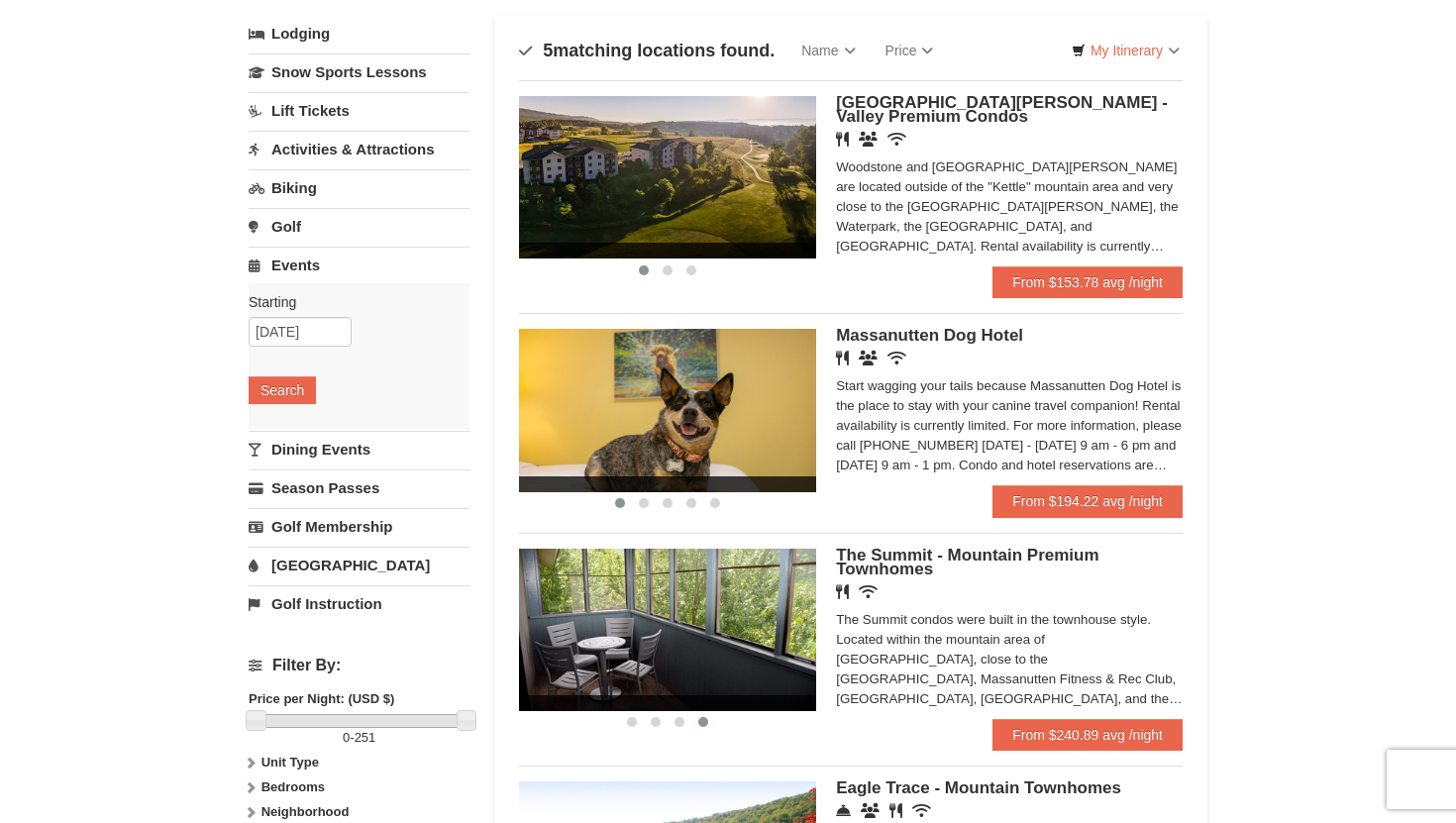 click on "Activities & Attractions" at bounding box center [359, 149] 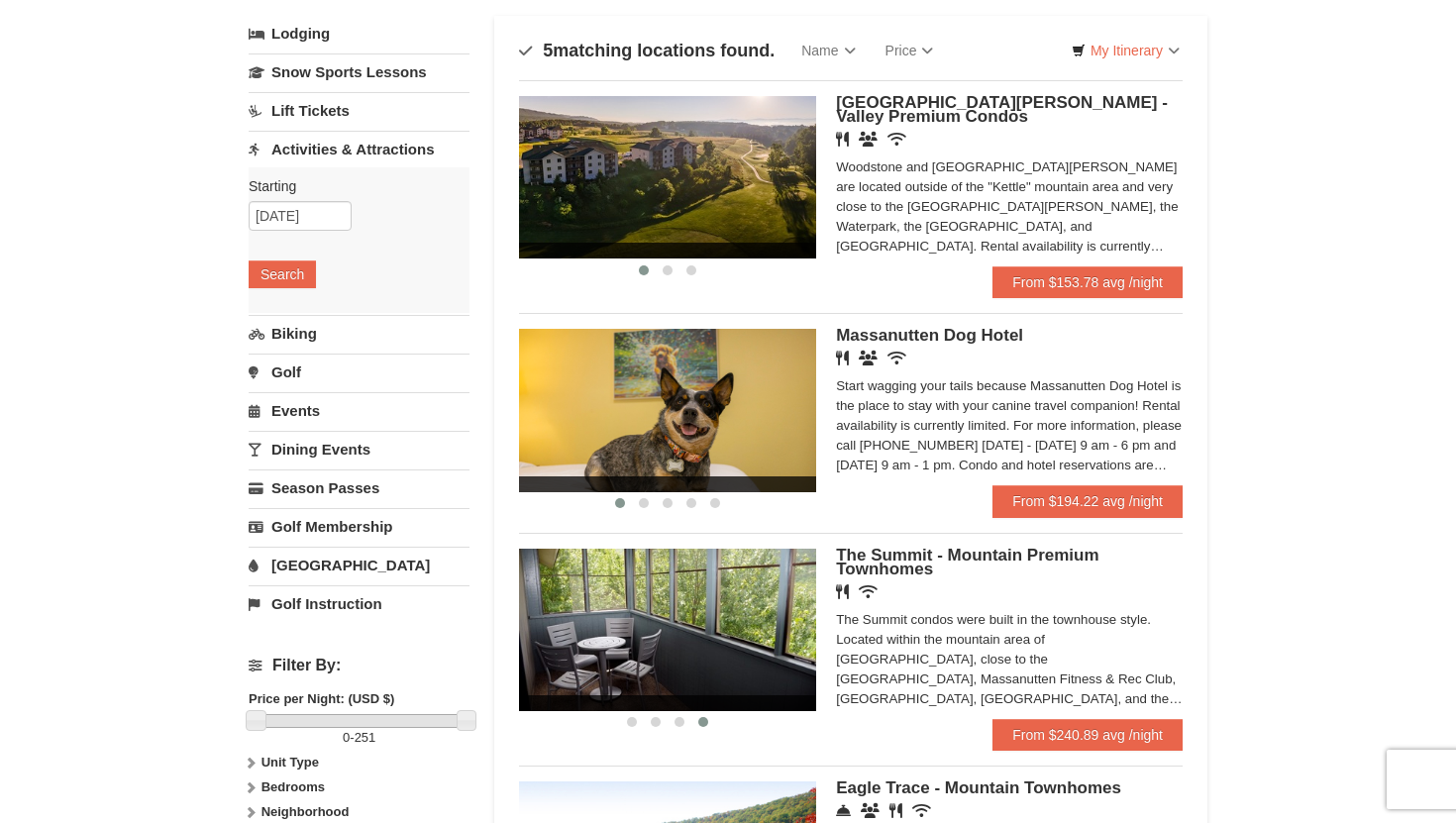 click on "Activities & Attractions" at bounding box center (359, 149) 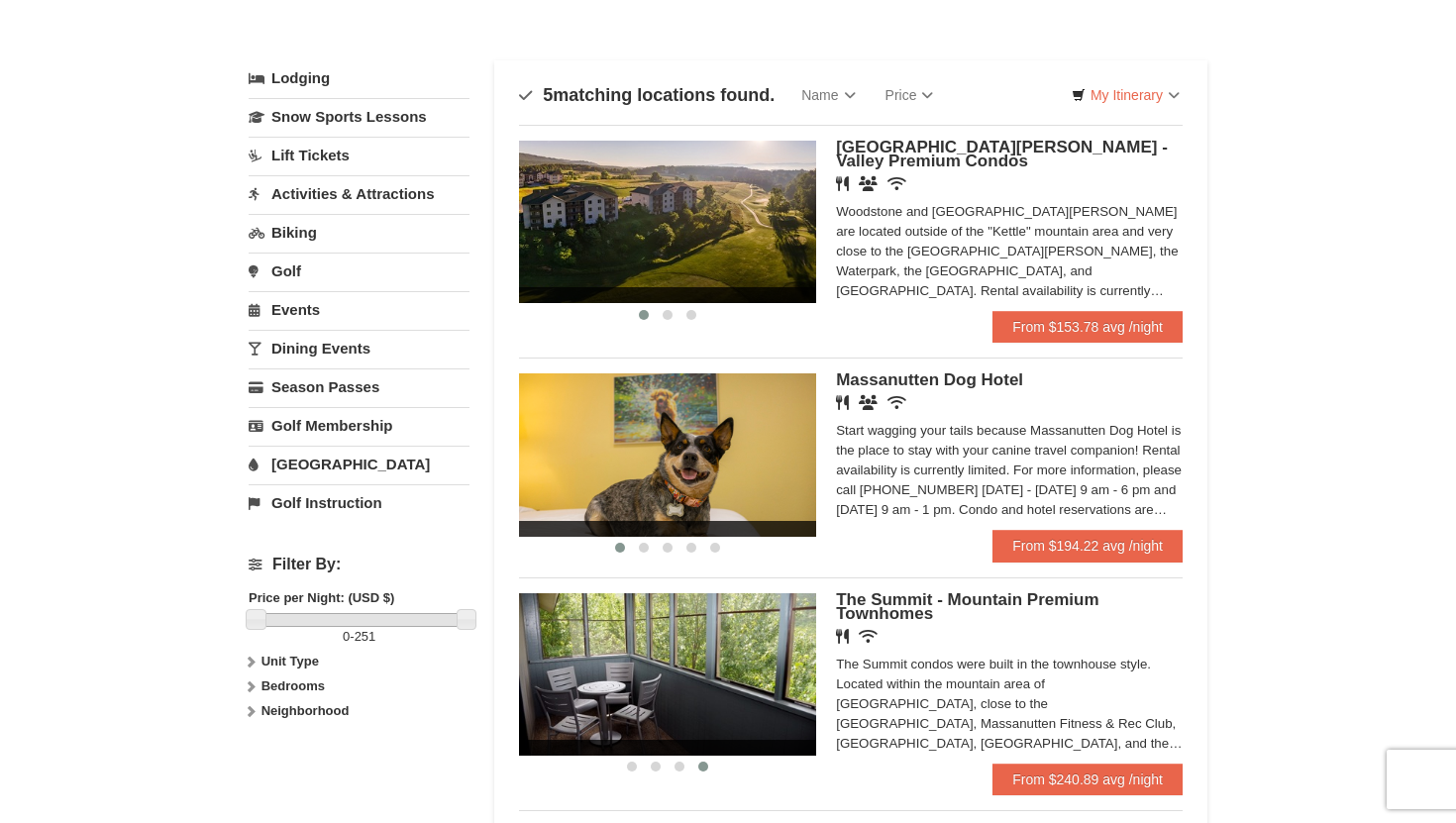scroll, scrollTop: 72, scrollLeft: 0, axis: vertical 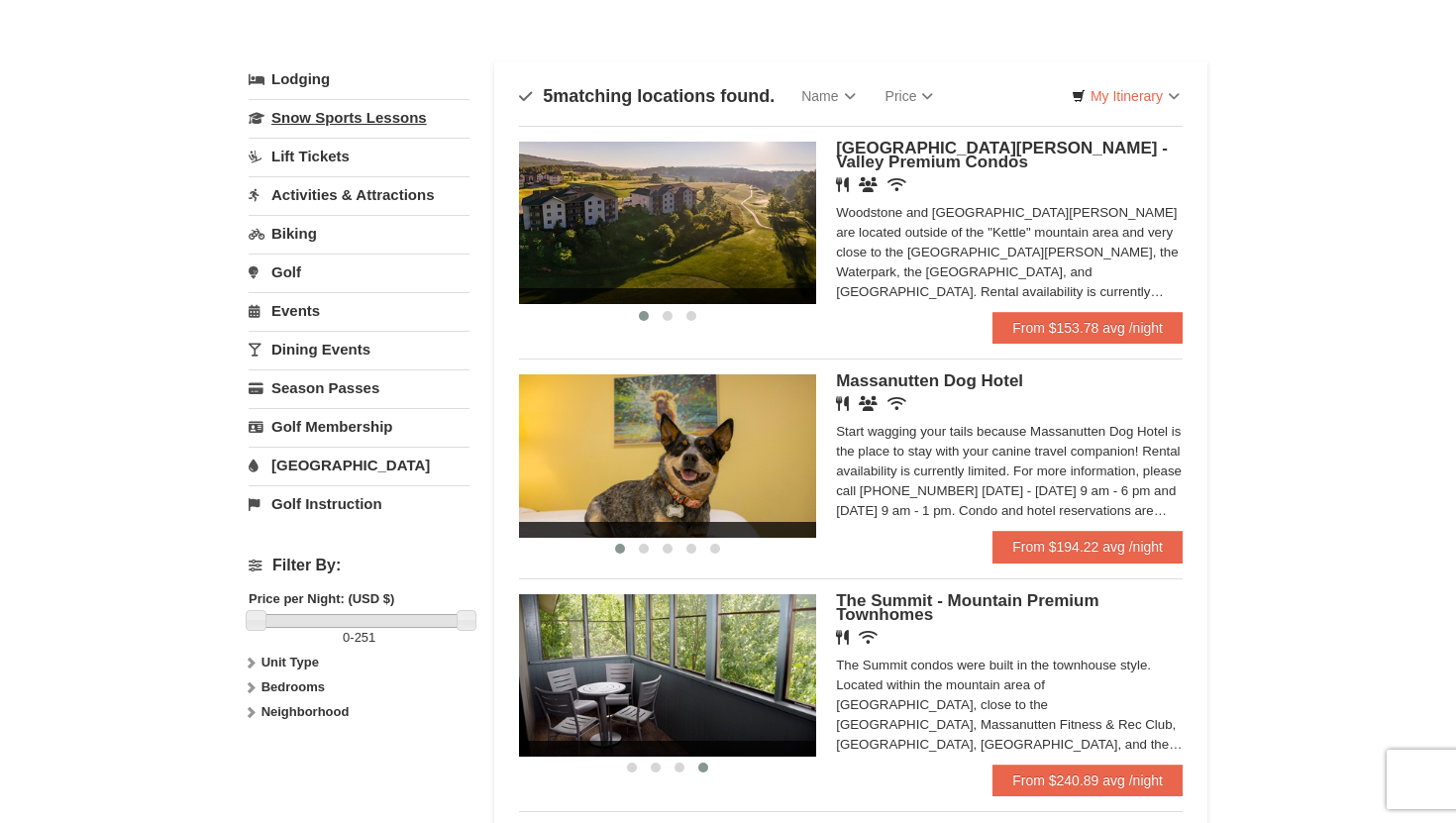 click on "Snow Sports Lessons" at bounding box center [359, 117] 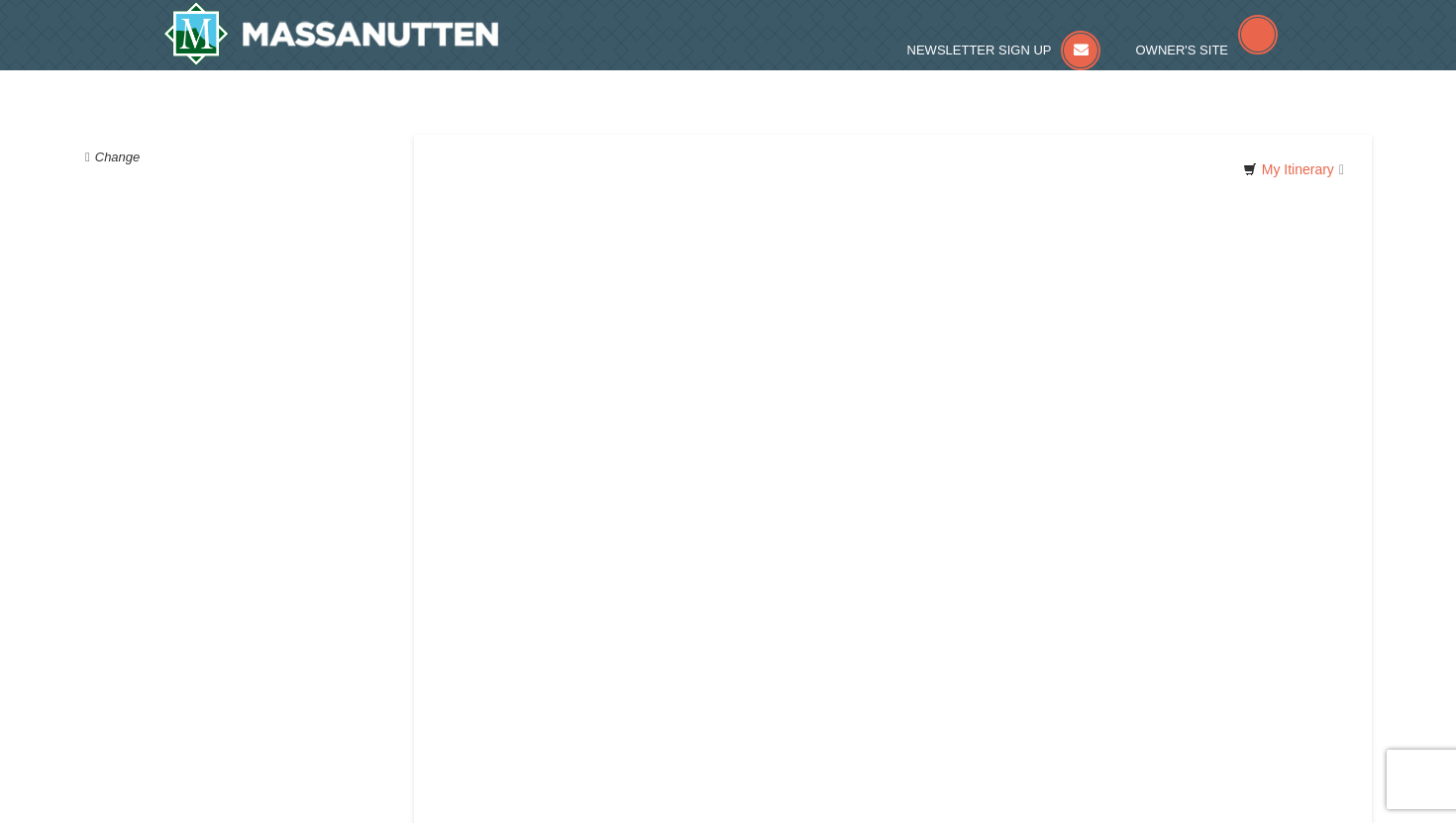scroll, scrollTop: 0, scrollLeft: 0, axis: both 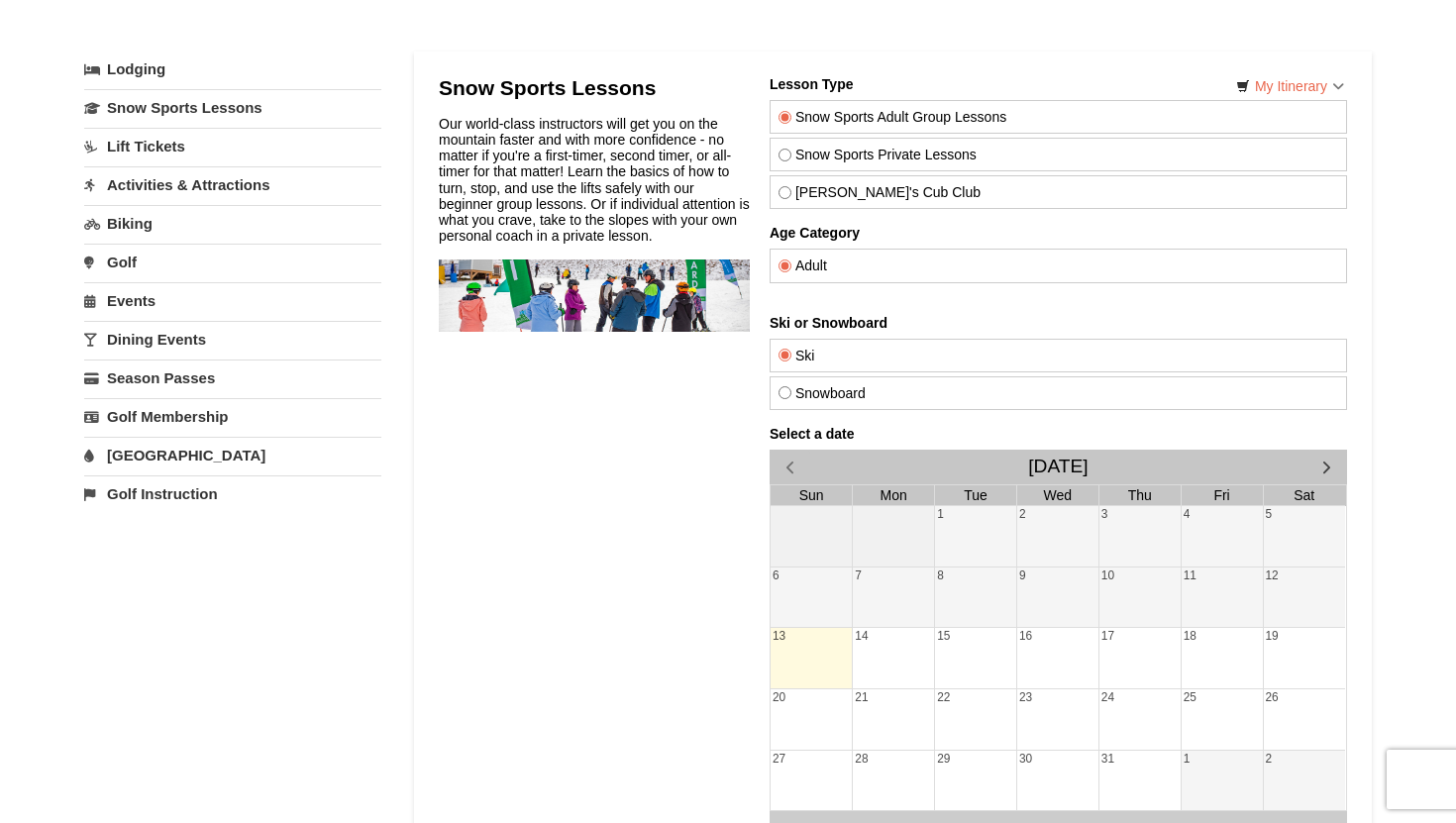 click on "Snowboard" at bounding box center (784, 392) 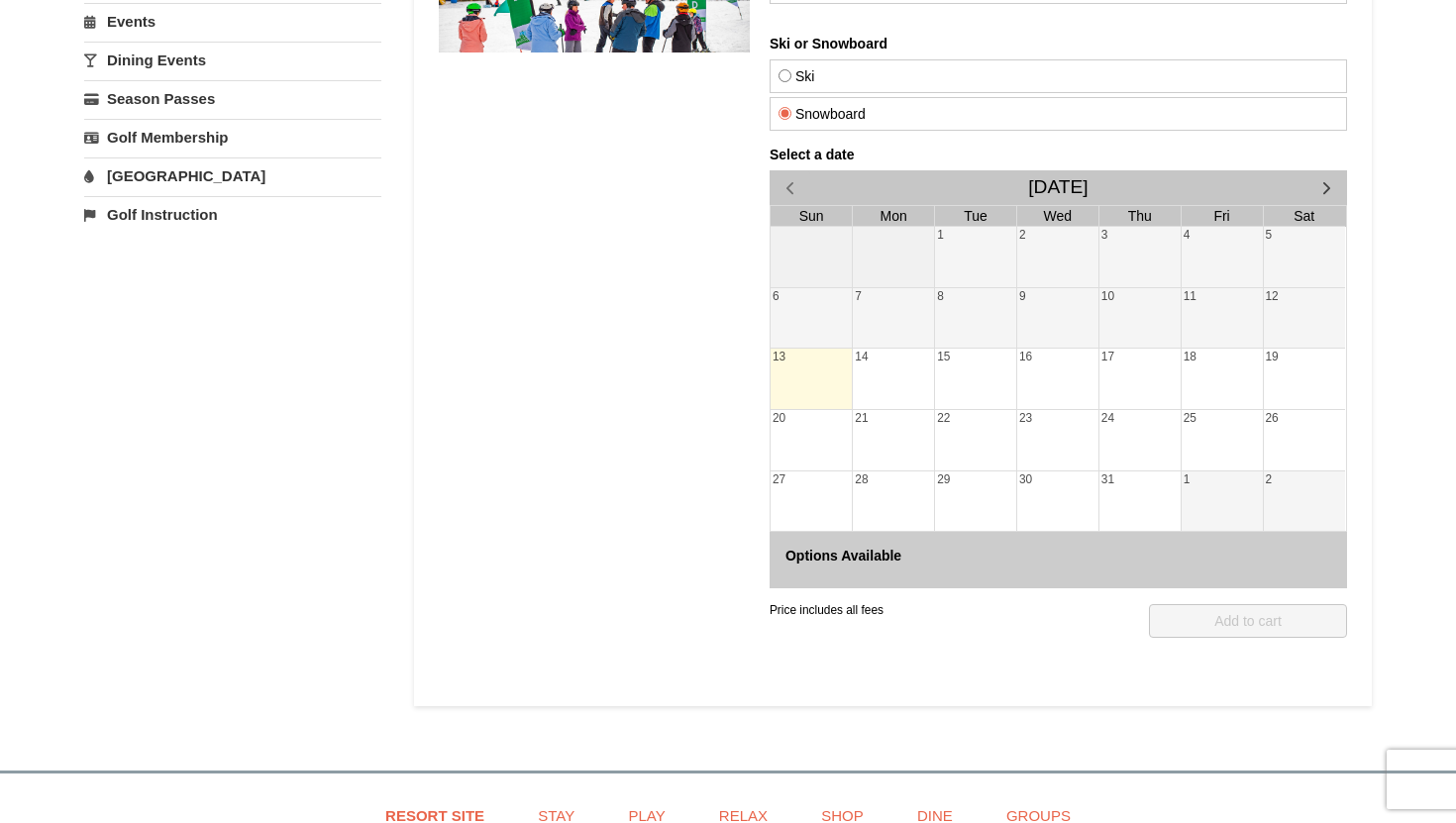scroll, scrollTop: 356, scrollLeft: 0, axis: vertical 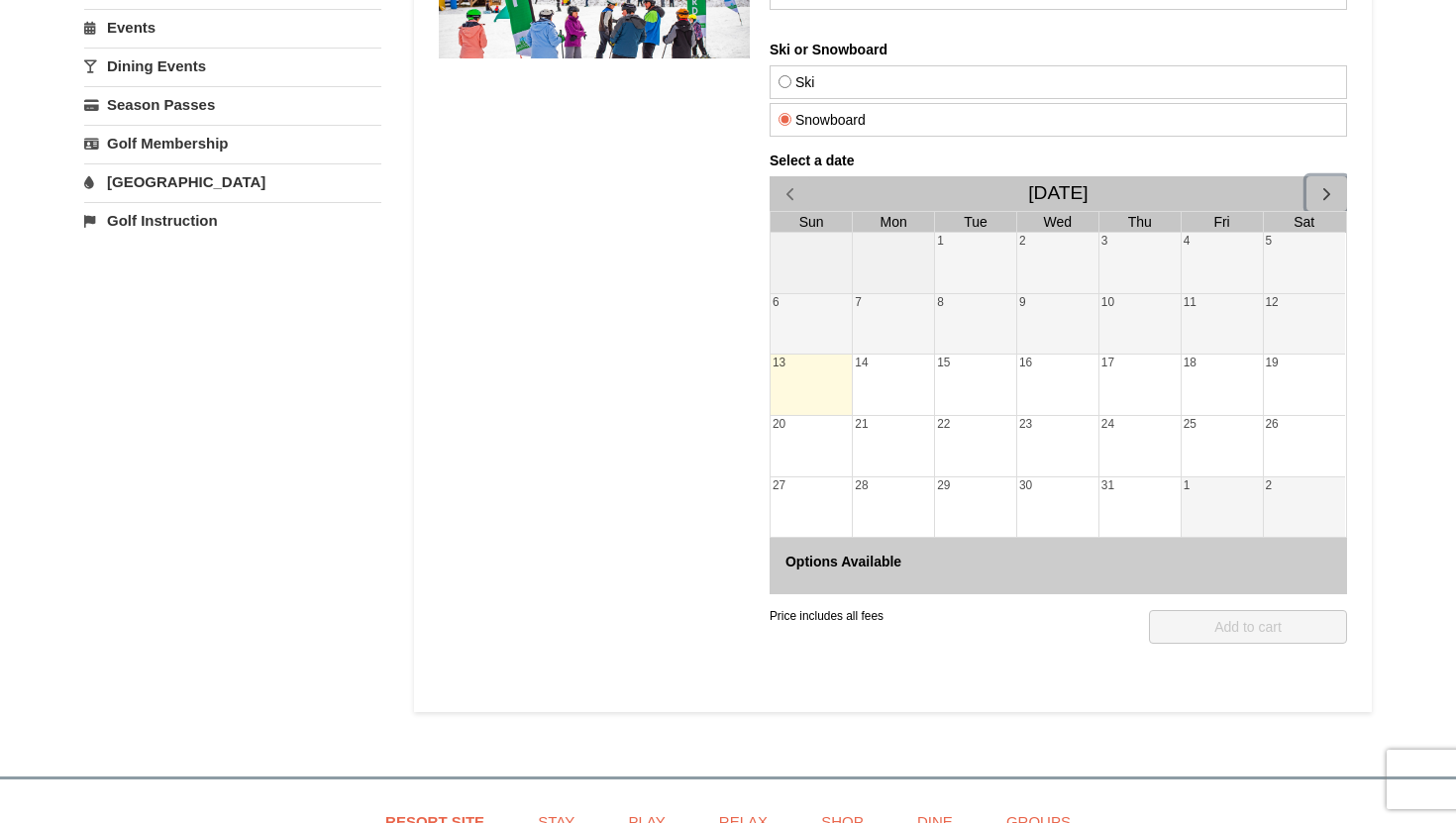 click at bounding box center (1326, 193) 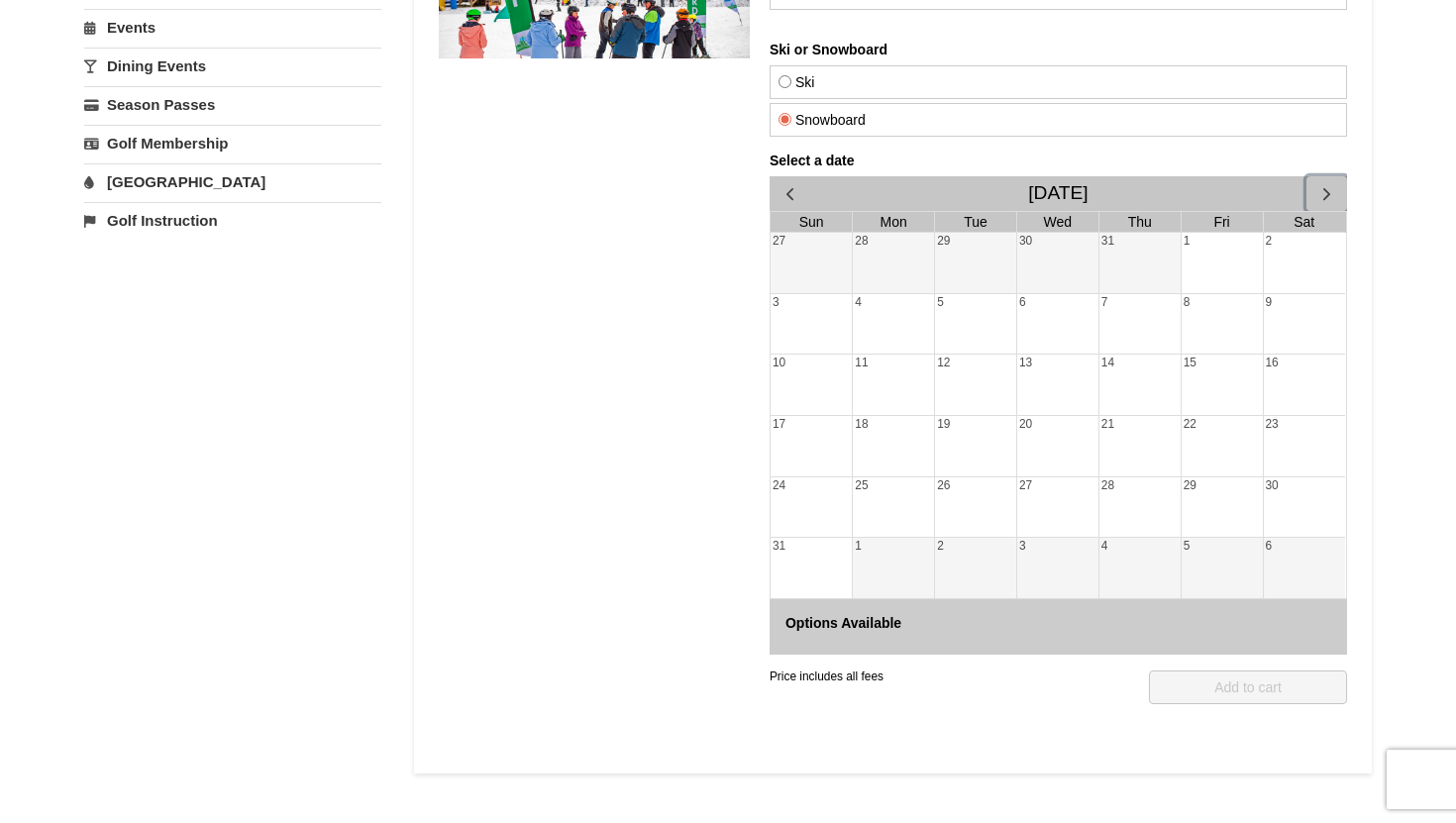 click at bounding box center (1326, 193) 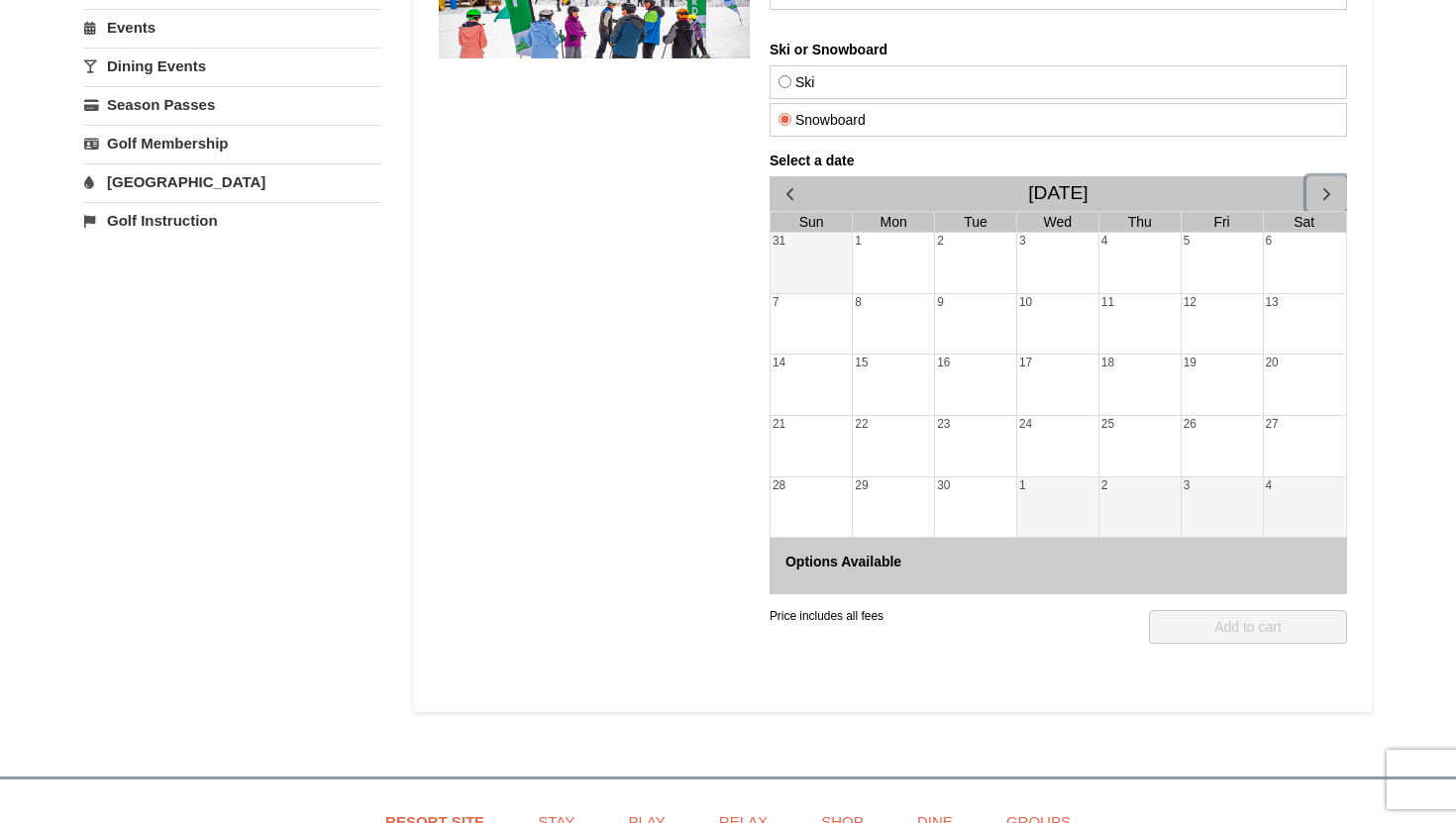 click at bounding box center [1326, 193] 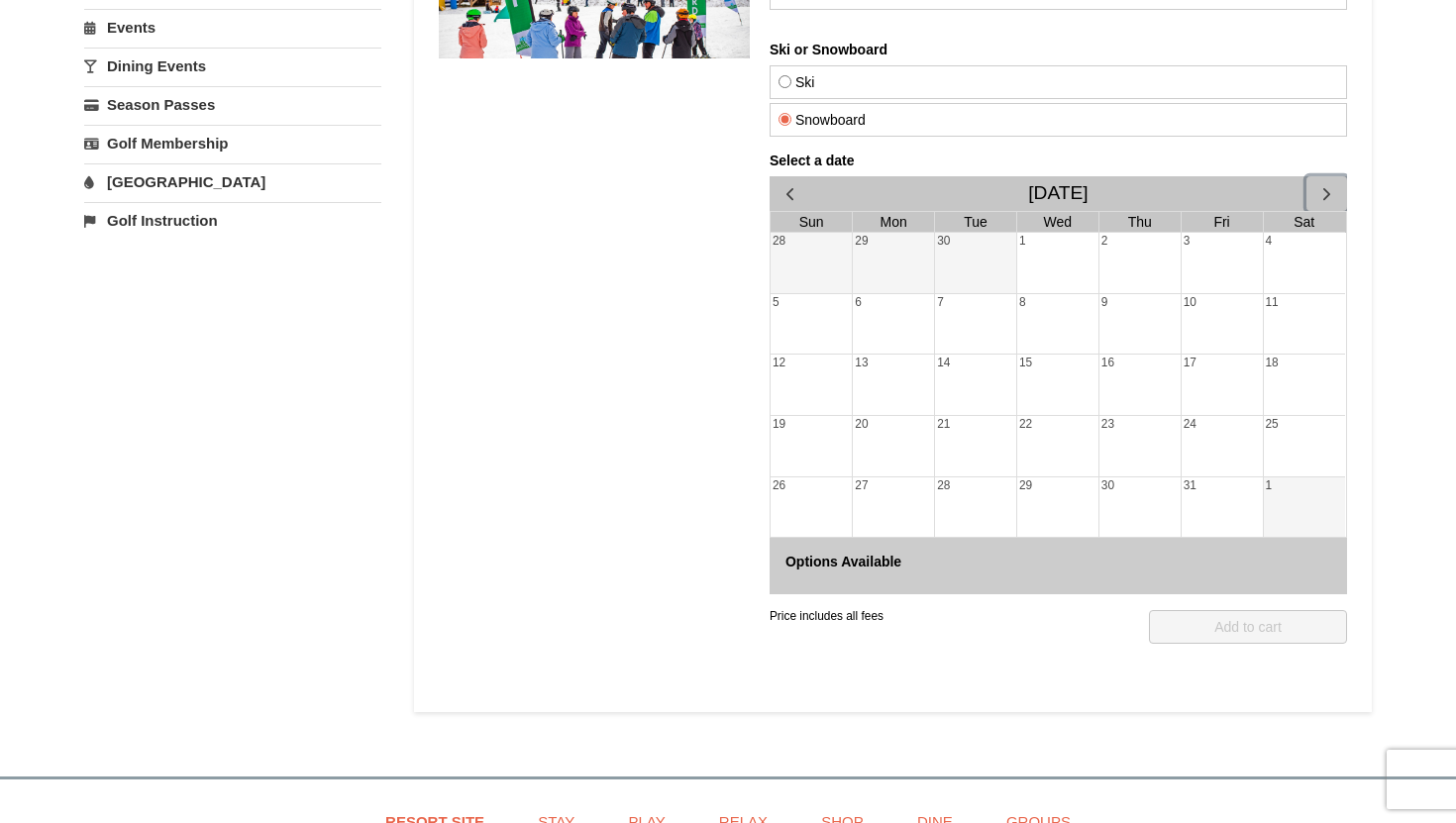 click at bounding box center (1326, 193) 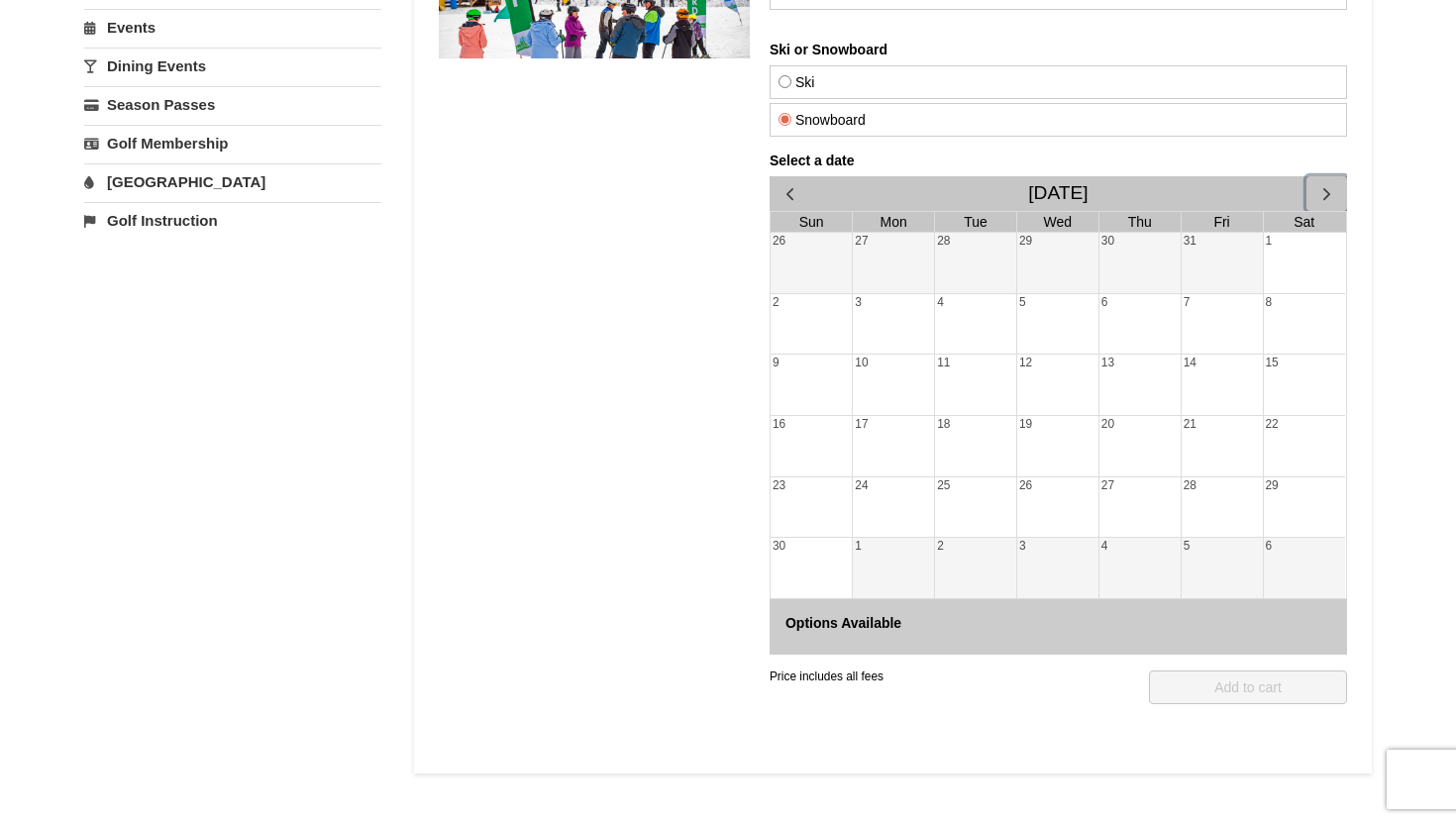 click at bounding box center (1326, 193) 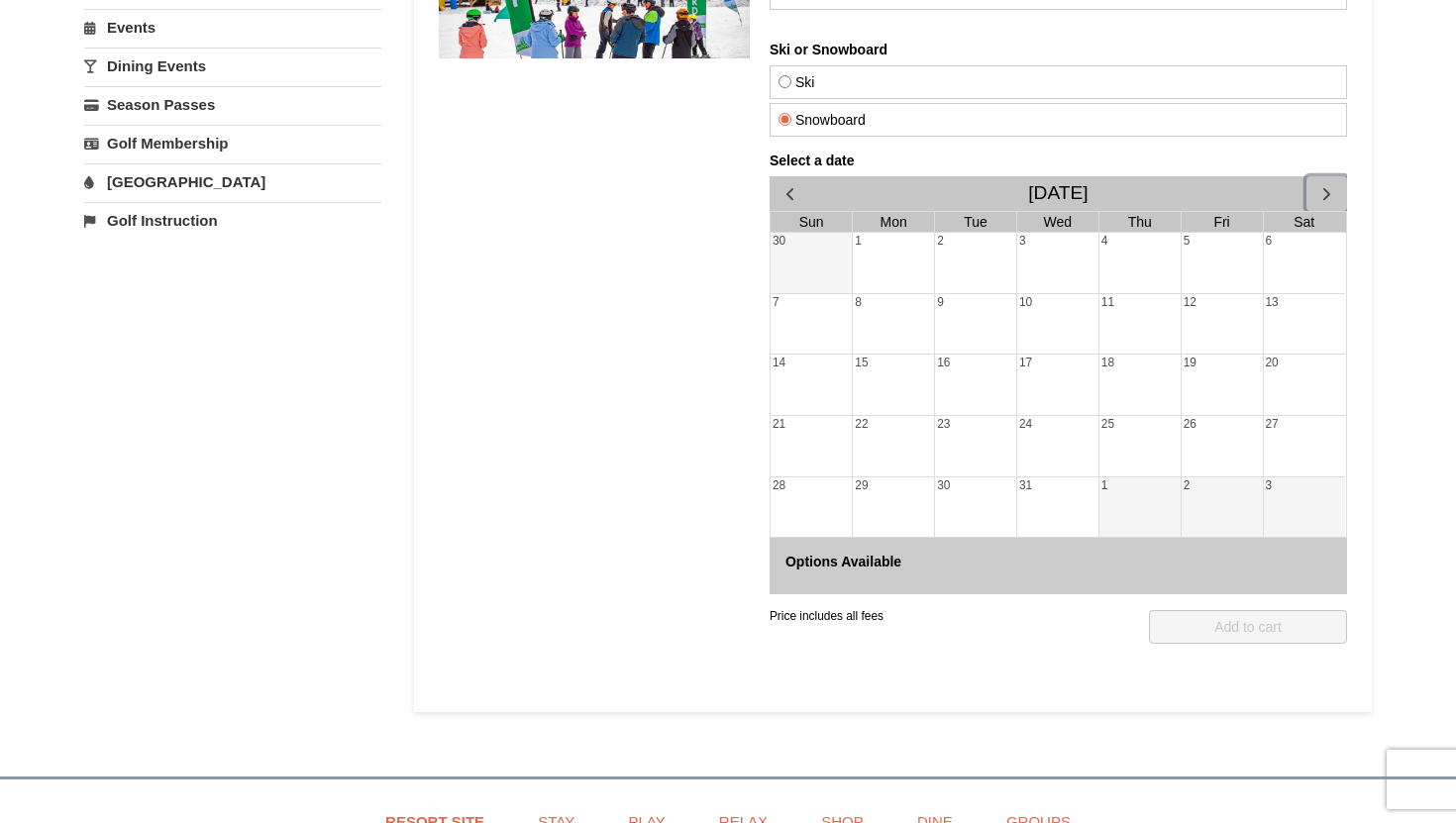 click on "13" at bounding box center [1304, 324] 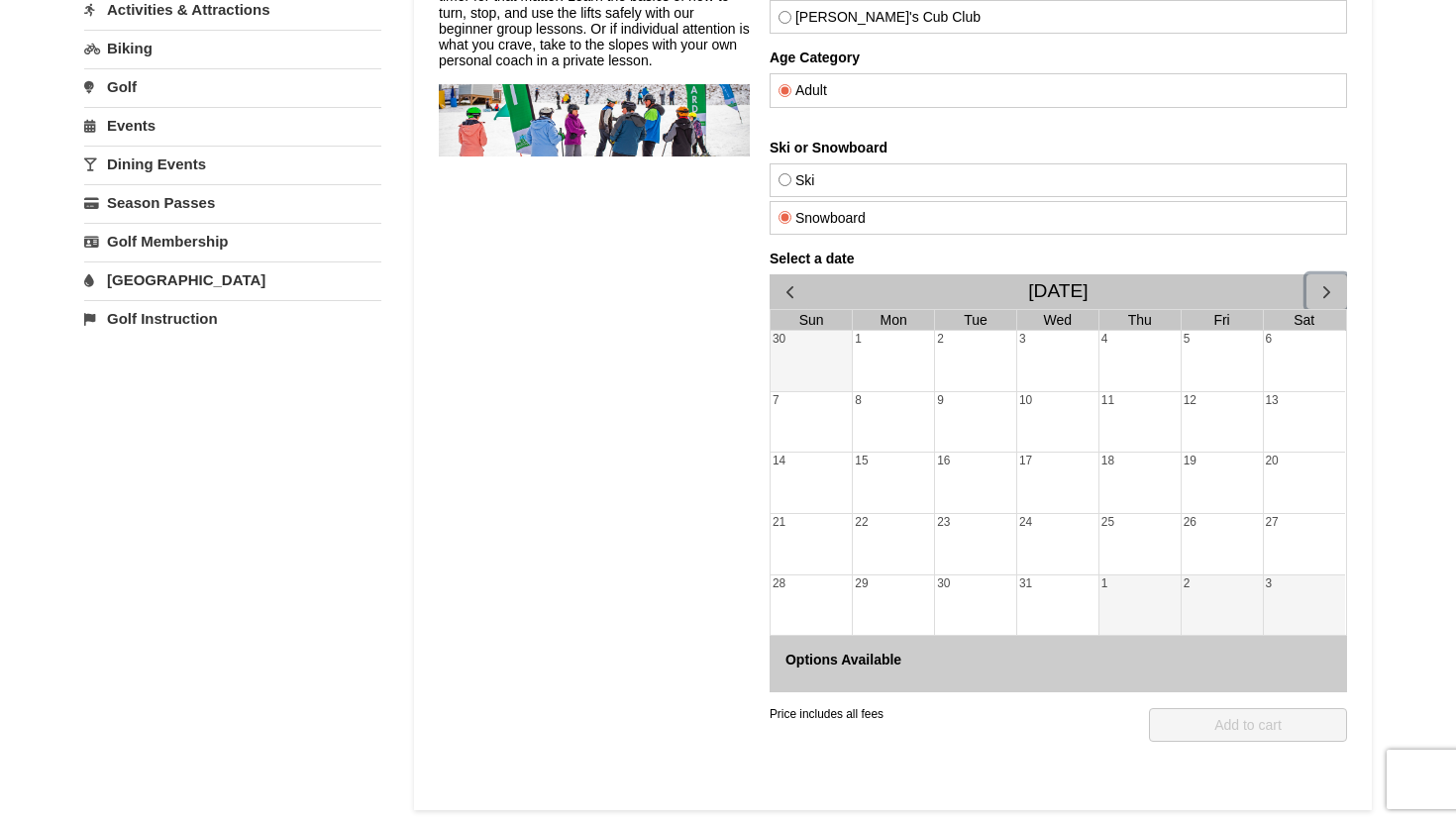 scroll, scrollTop: 256, scrollLeft: 0, axis: vertical 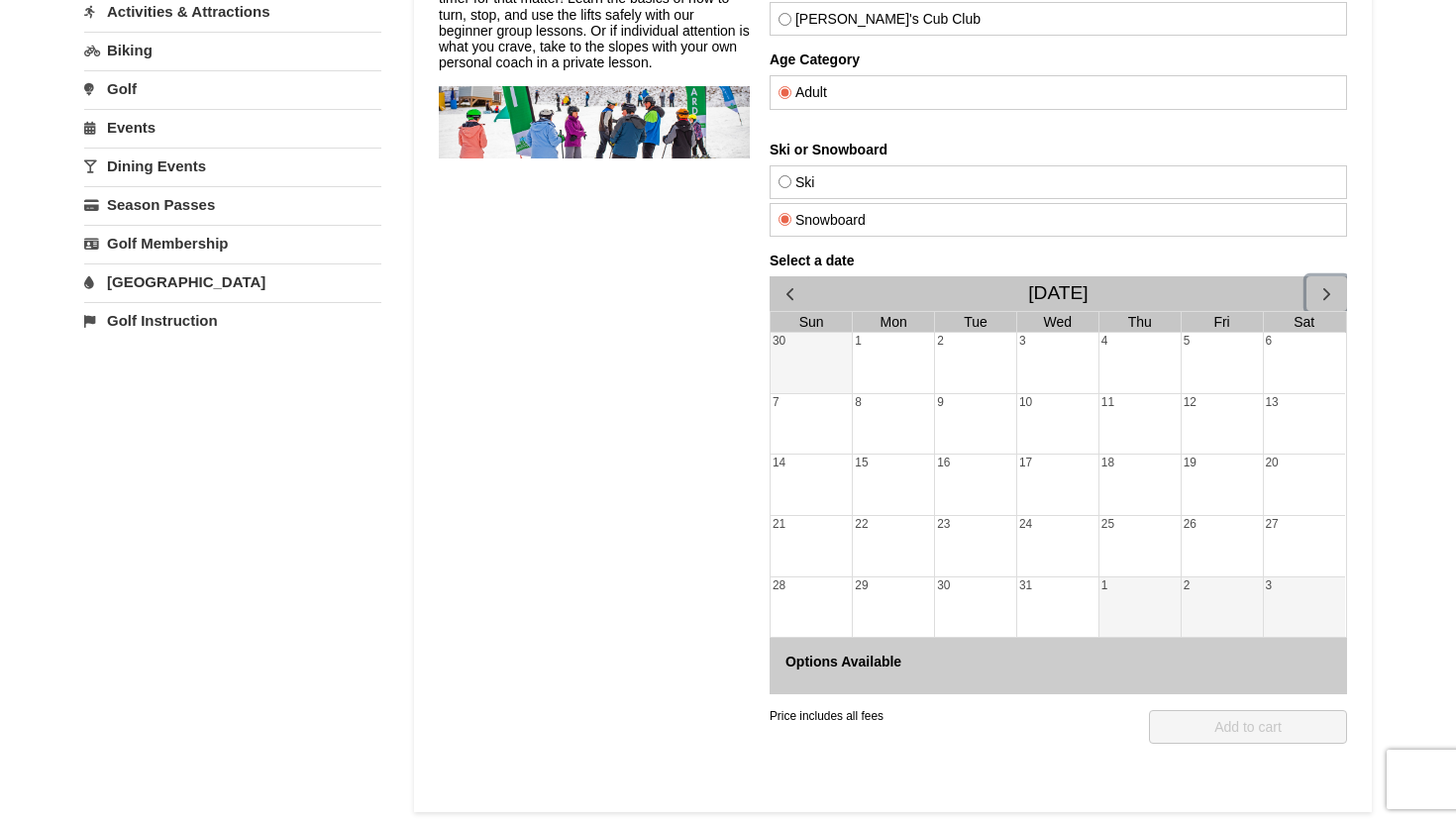 click on "20" at bounding box center [1304, 484] 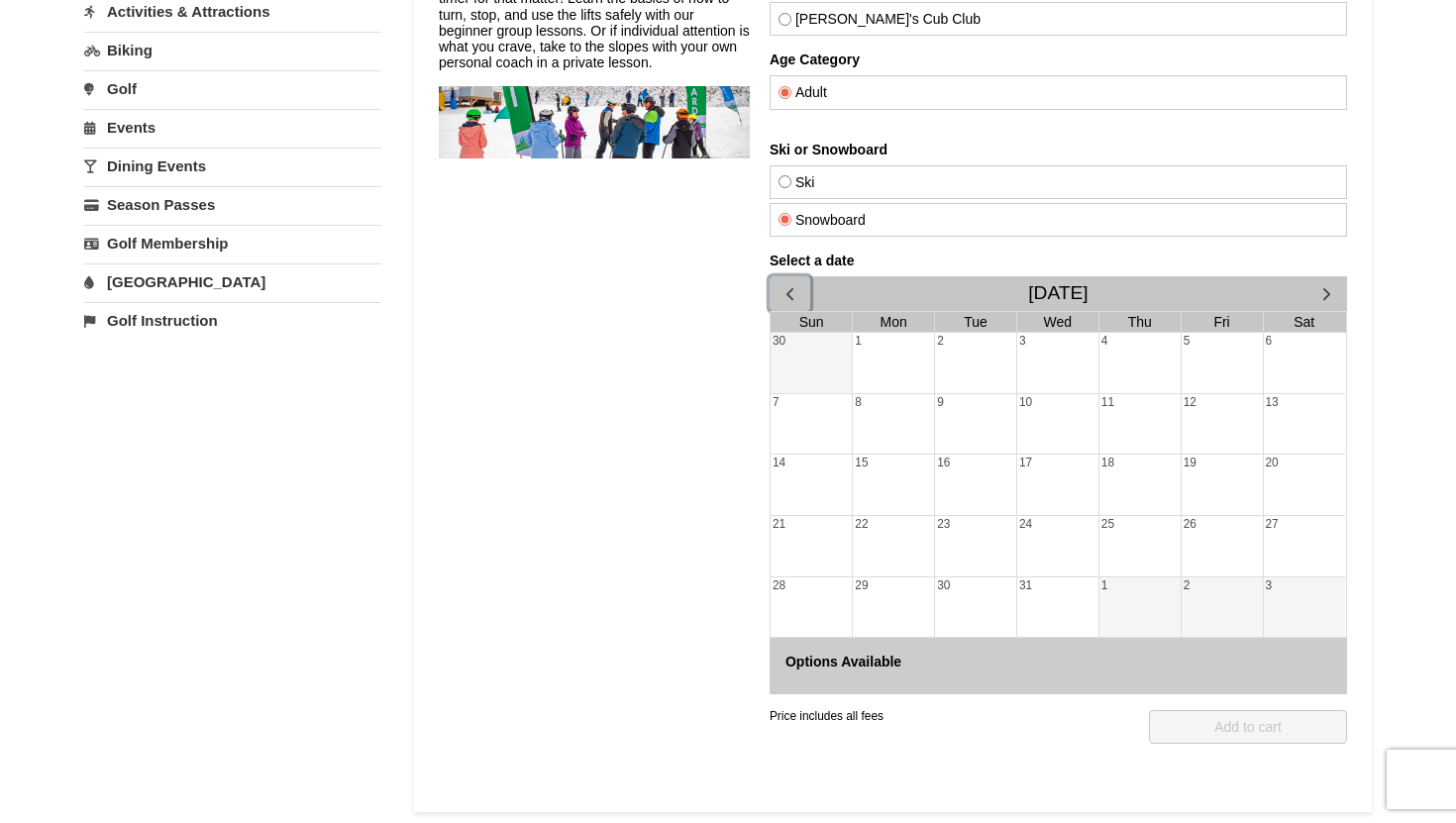 click at bounding box center [789, 293] 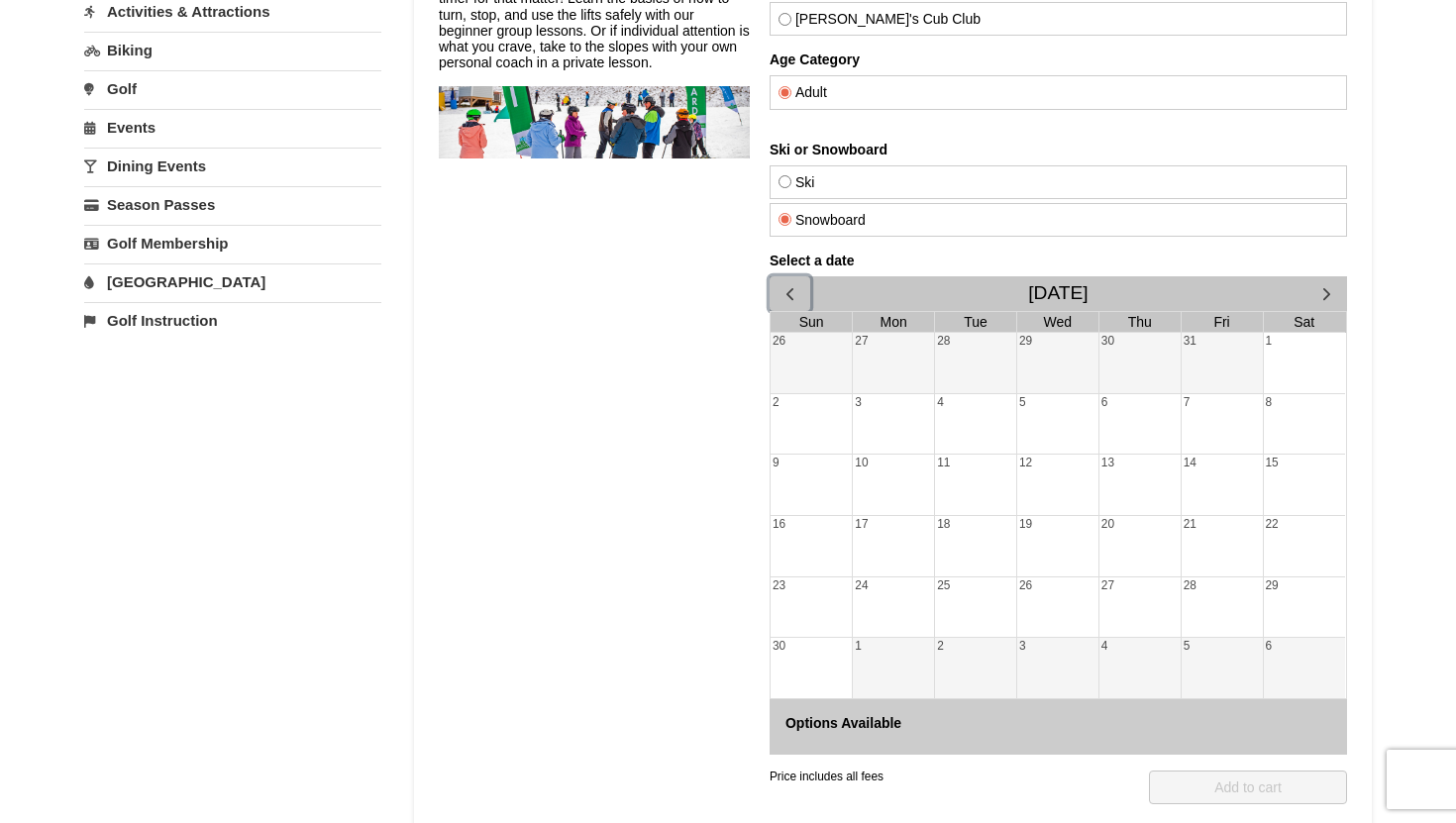 click at bounding box center [789, 293] 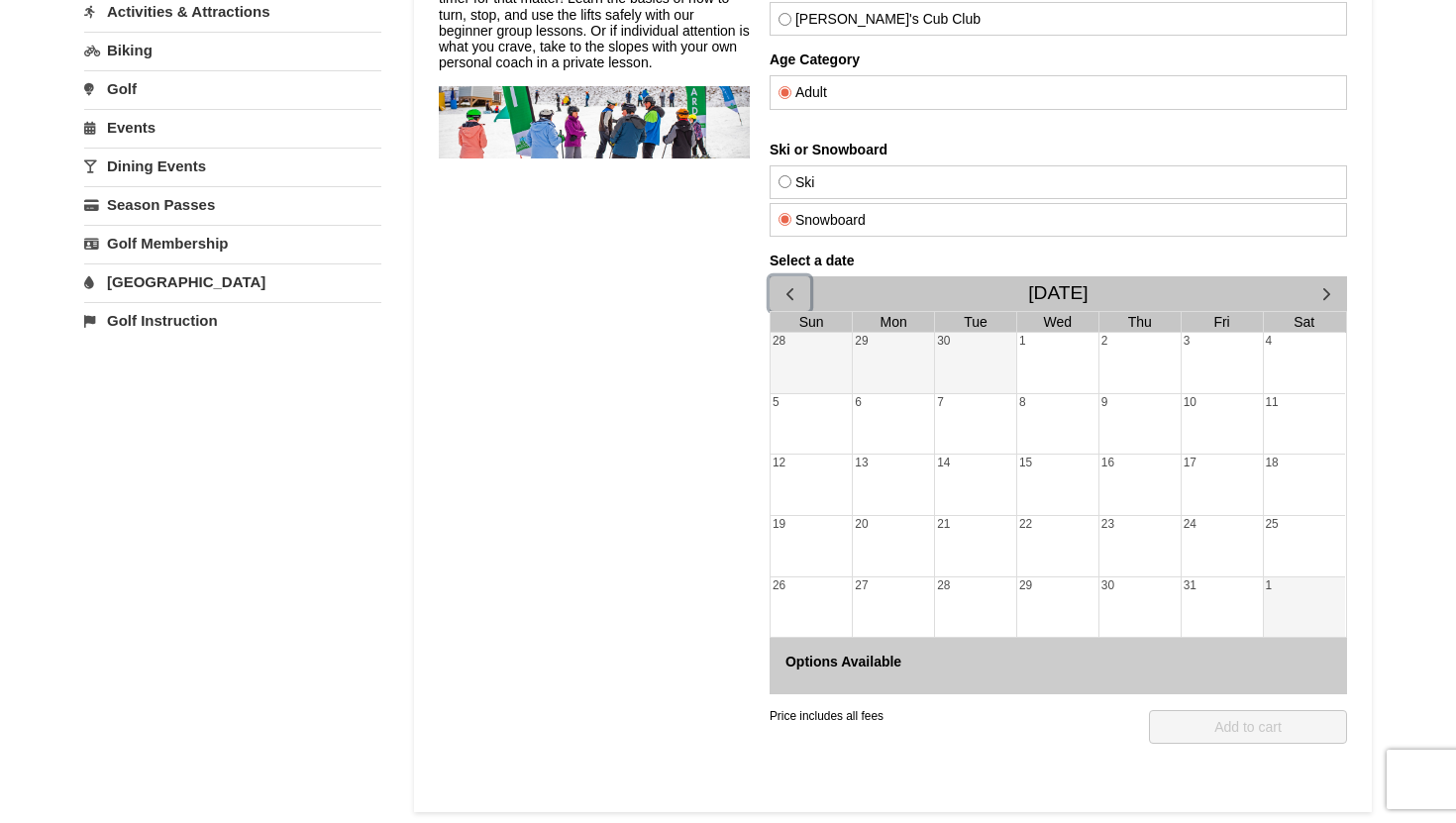 click at bounding box center (789, 293) 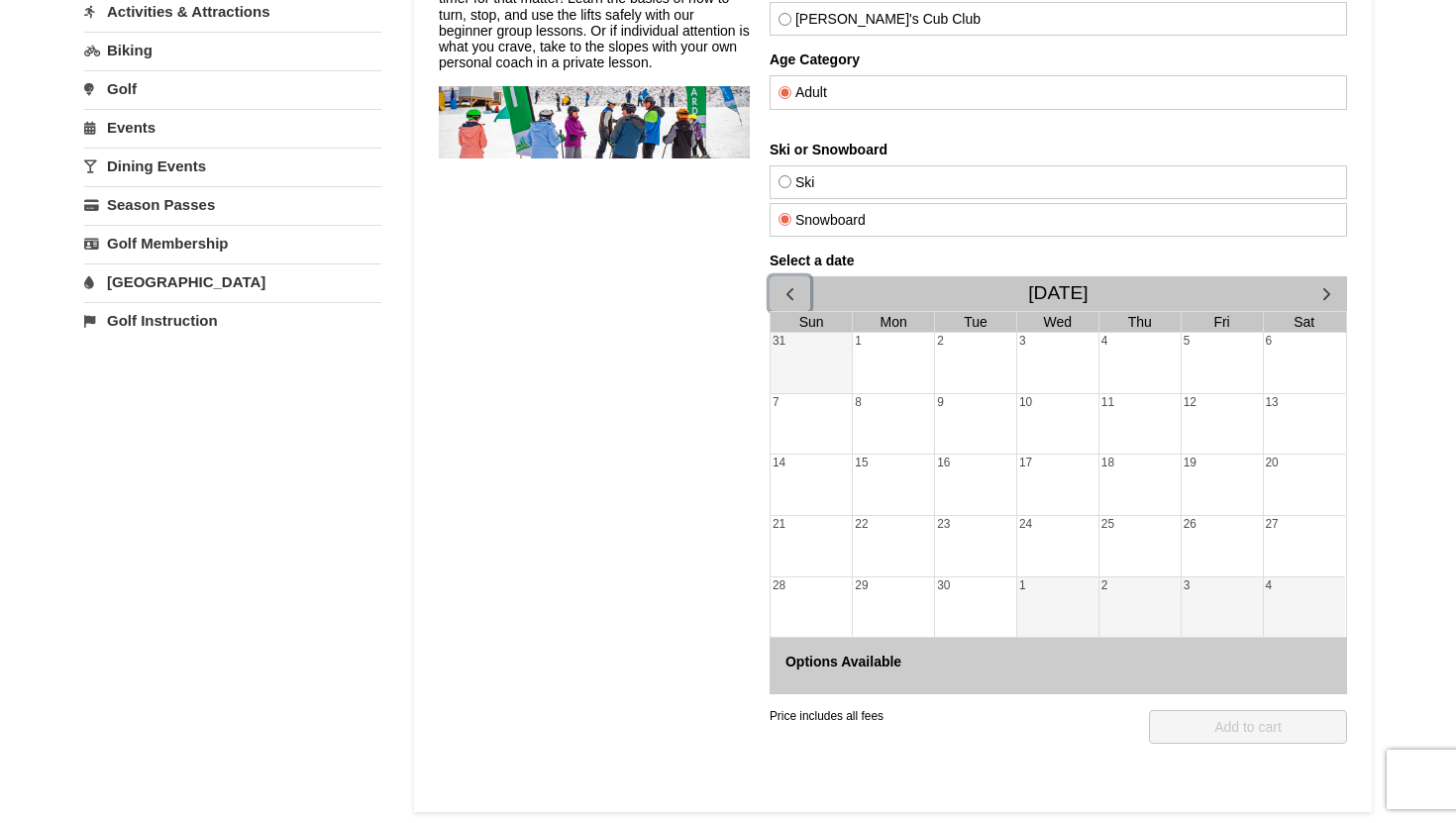 click at bounding box center [789, 293] 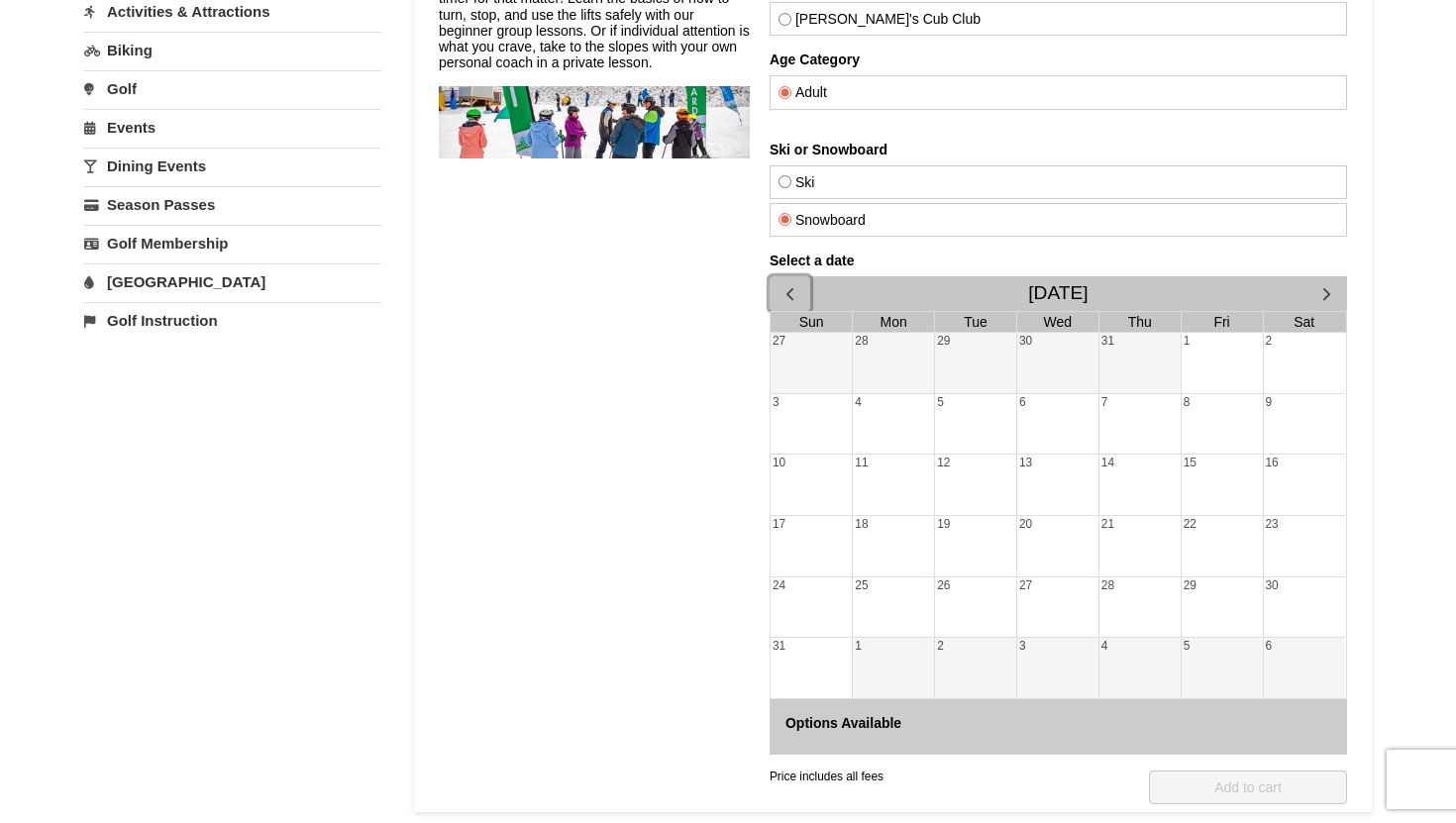 click at bounding box center (789, 293) 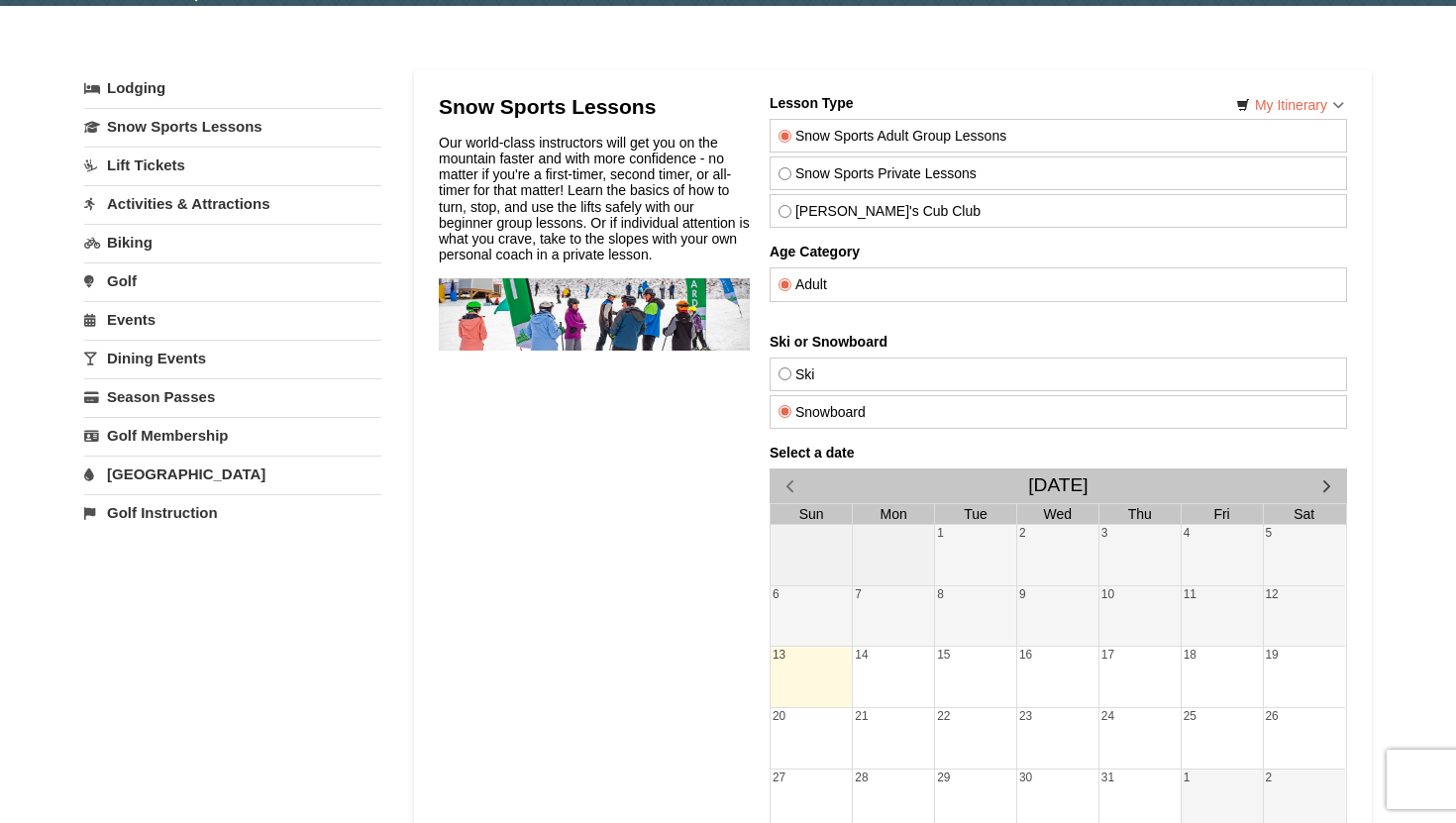 scroll, scrollTop: 107, scrollLeft: 0, axis: vertical 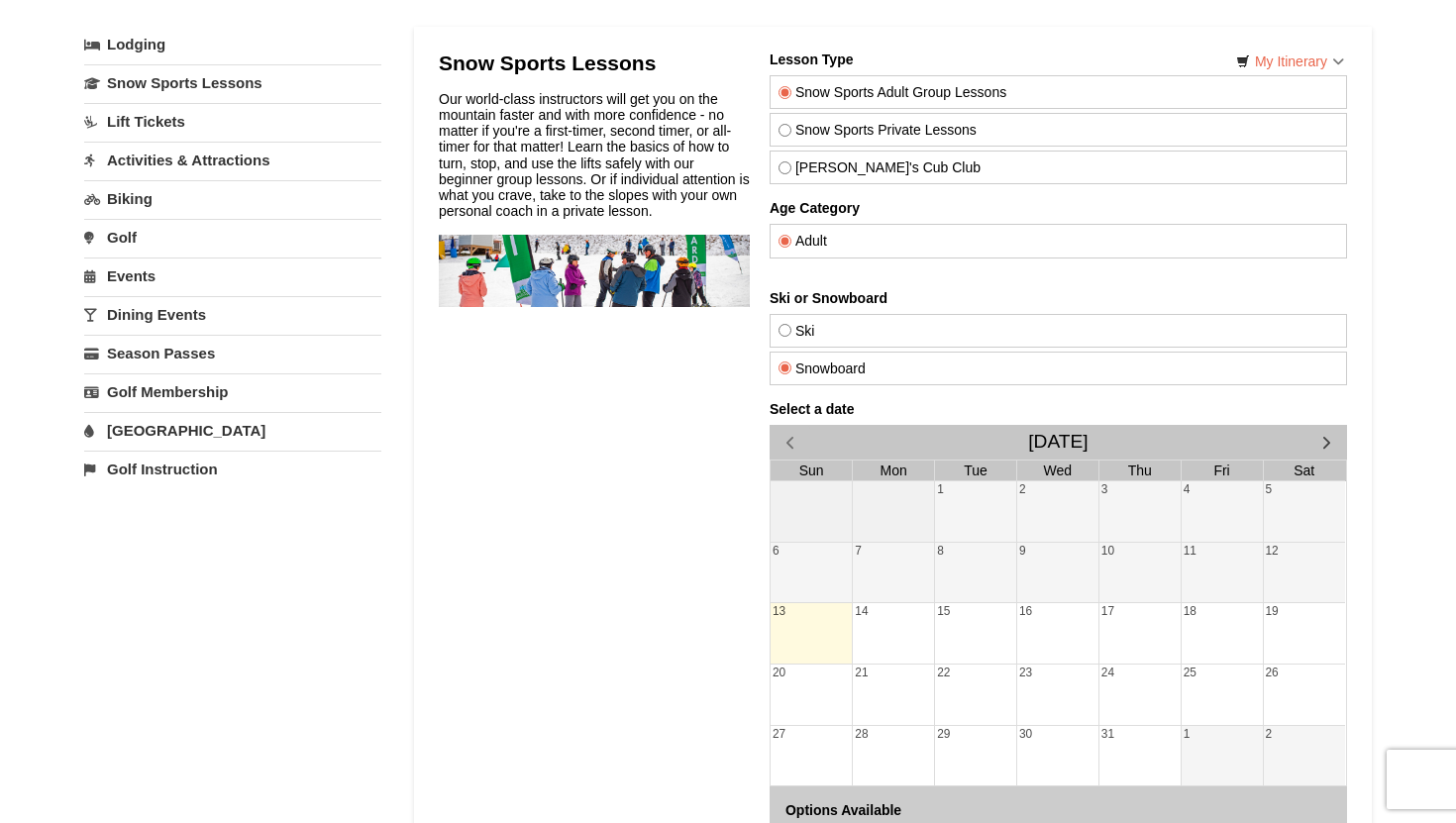 click on "13" at bounding box center (811, 633) 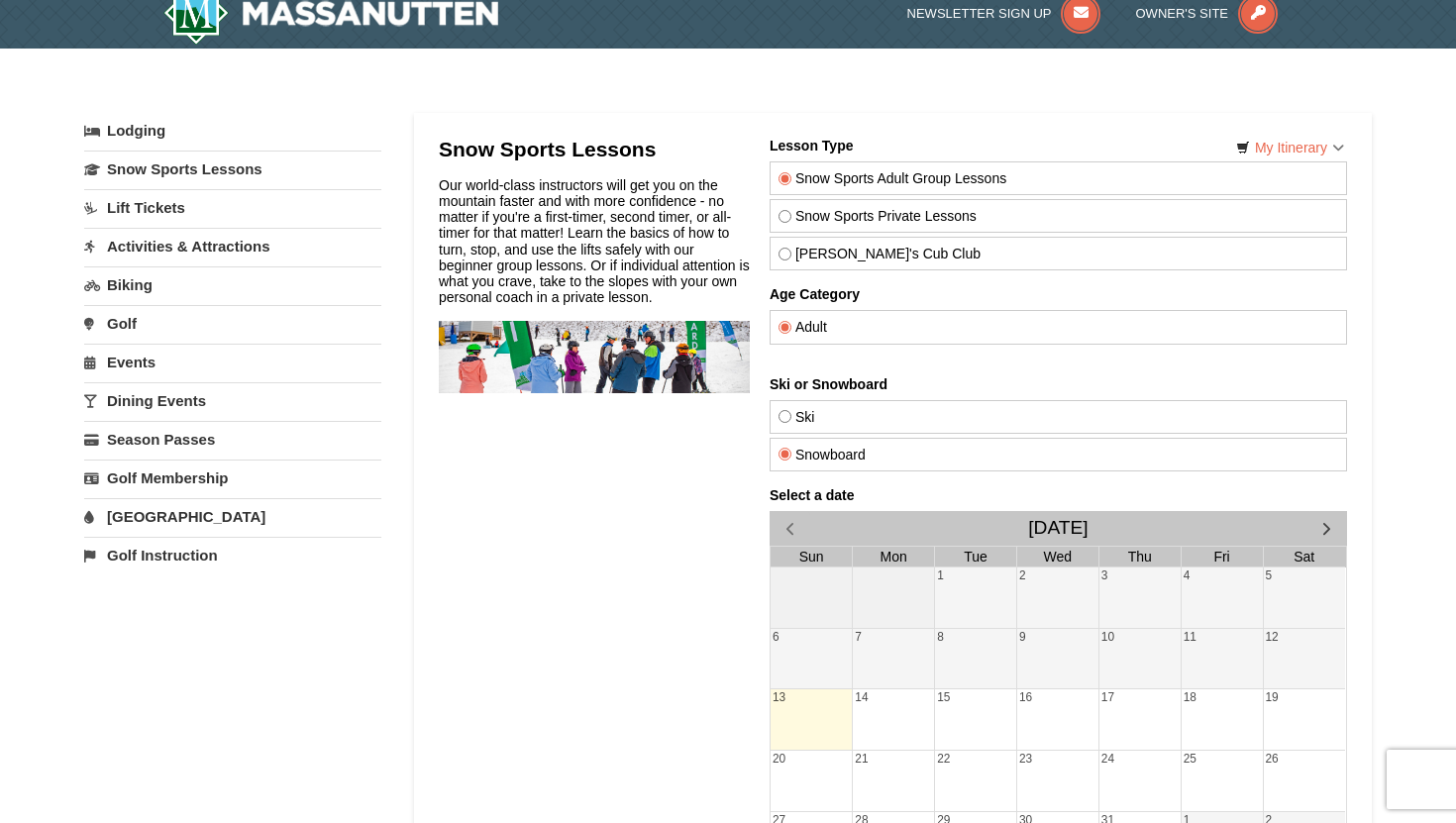 scroll, scrollTop: 0, scrollLeft: 0, axis: both 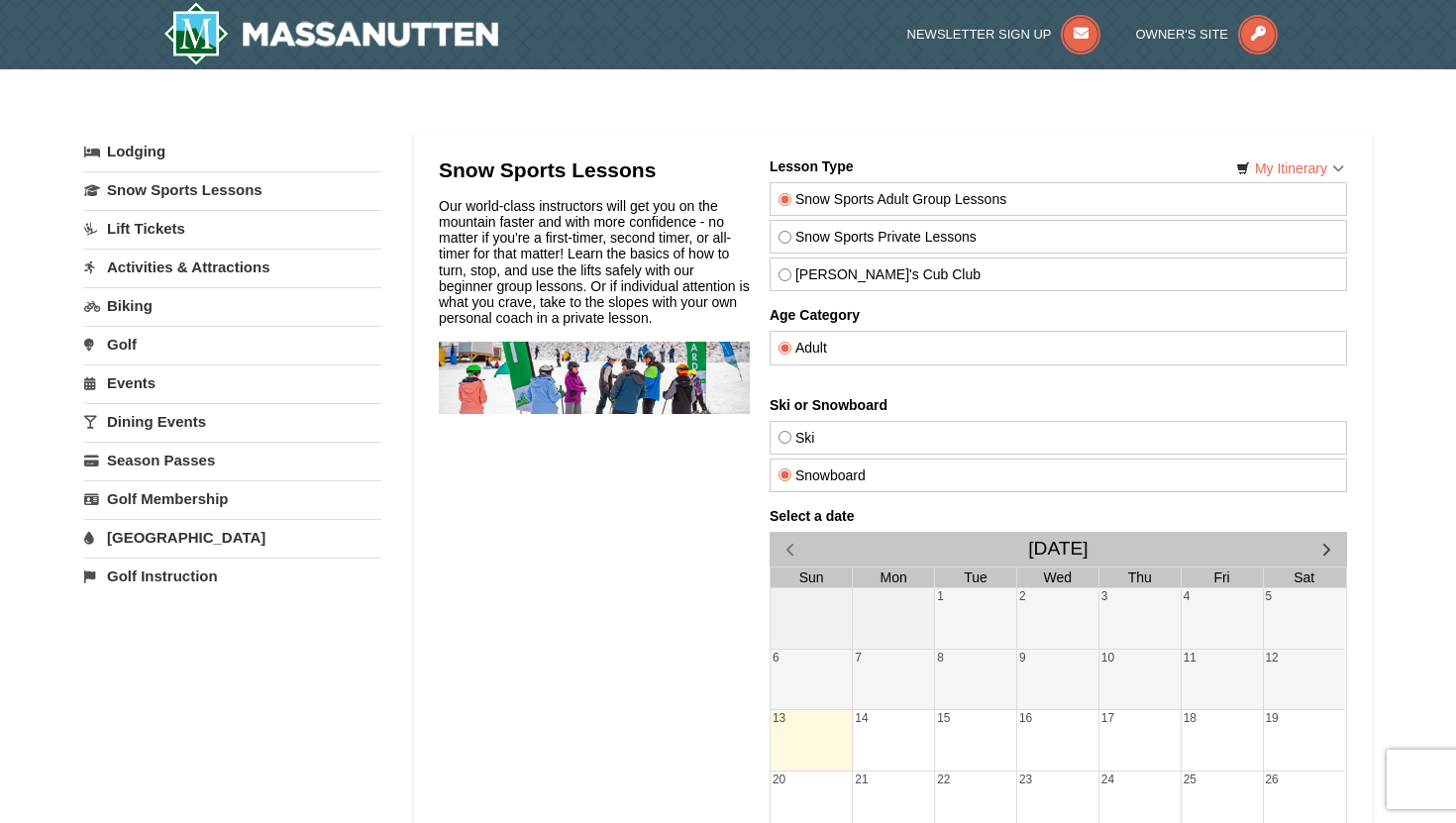 click on "Events" at bounding box center [233, 382] 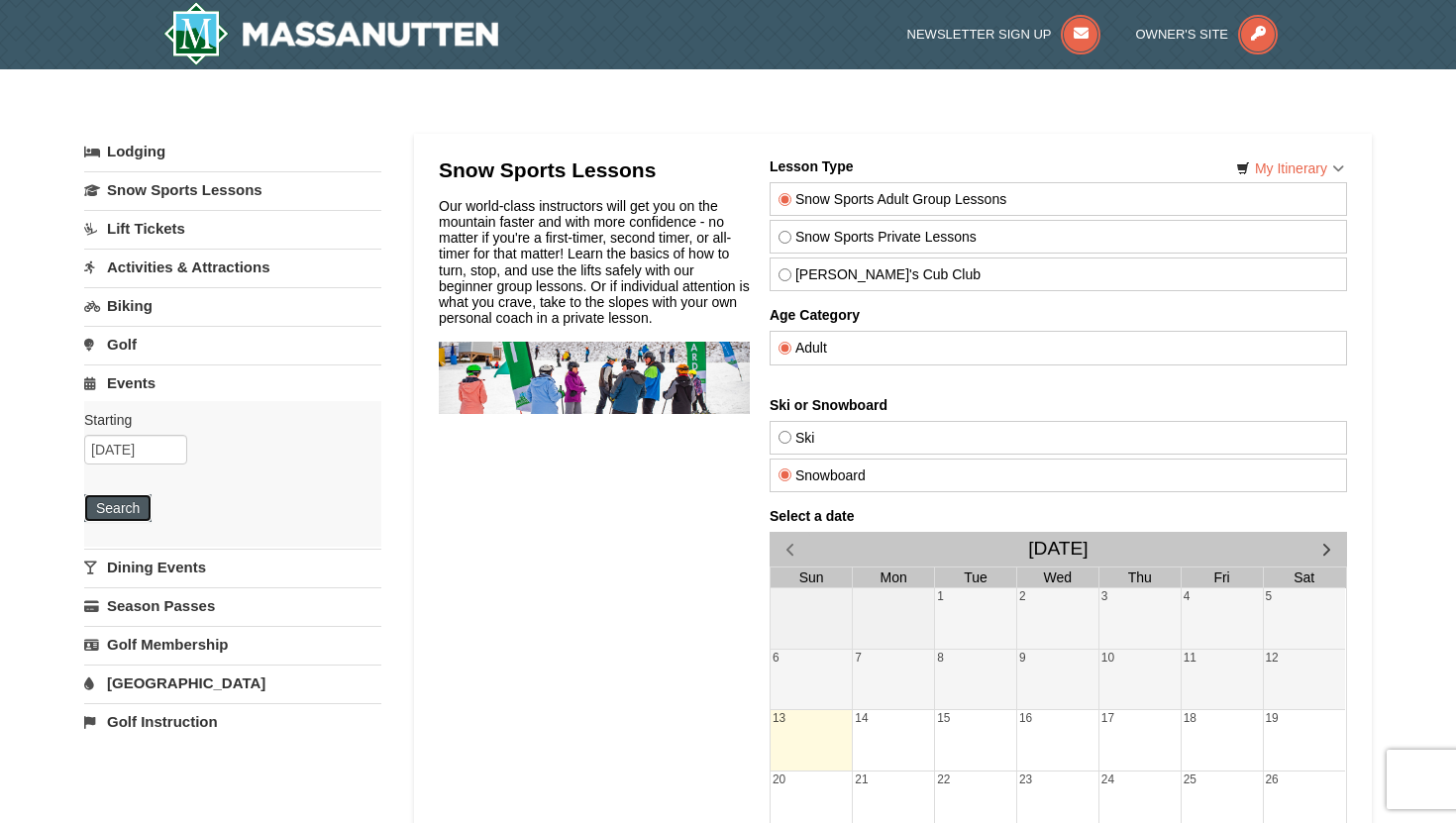 click on "Search" at bounding box center (118, 508) 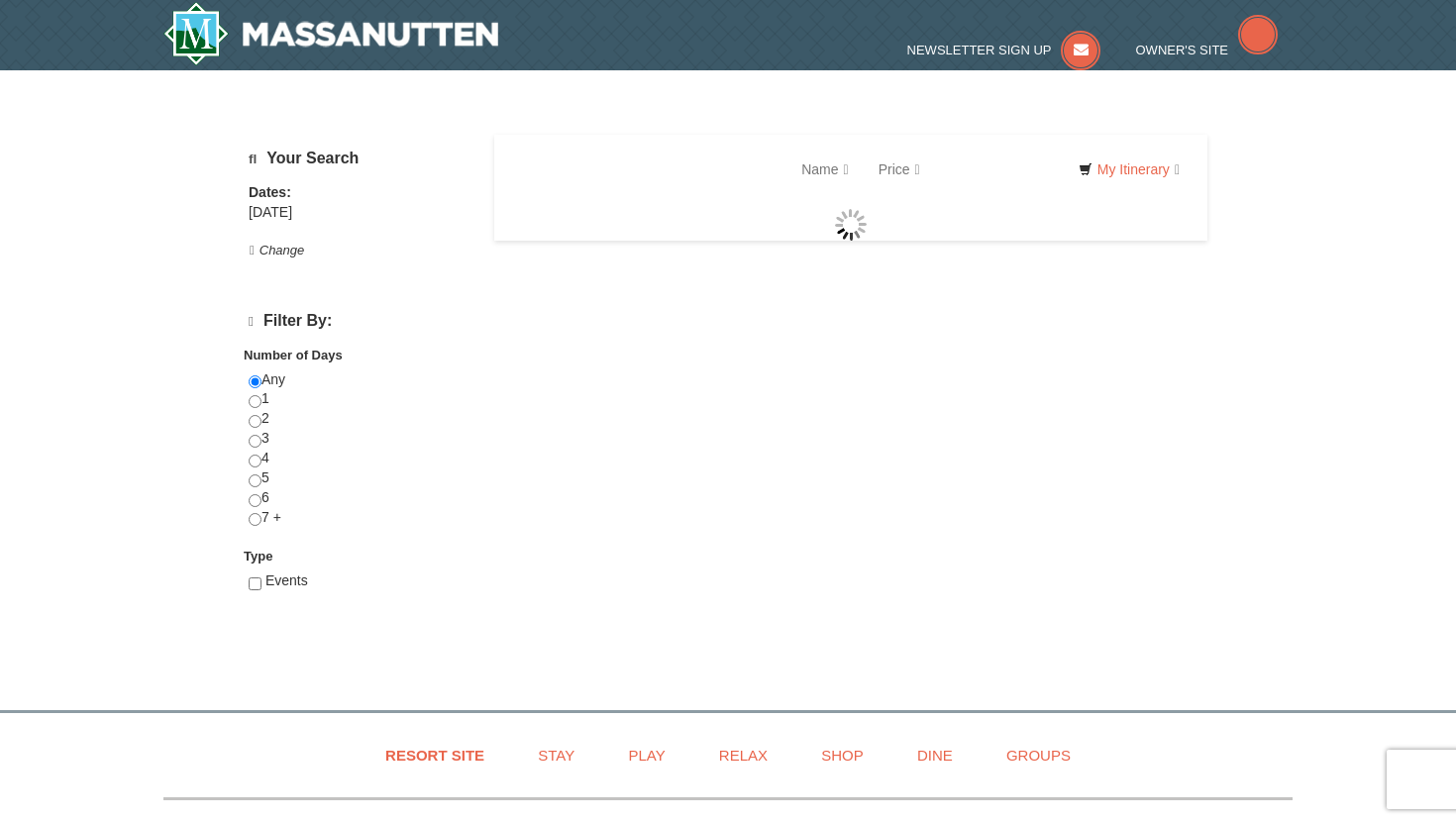 scroll, scrollTop: 0, scrollLeft: 0, axis: both 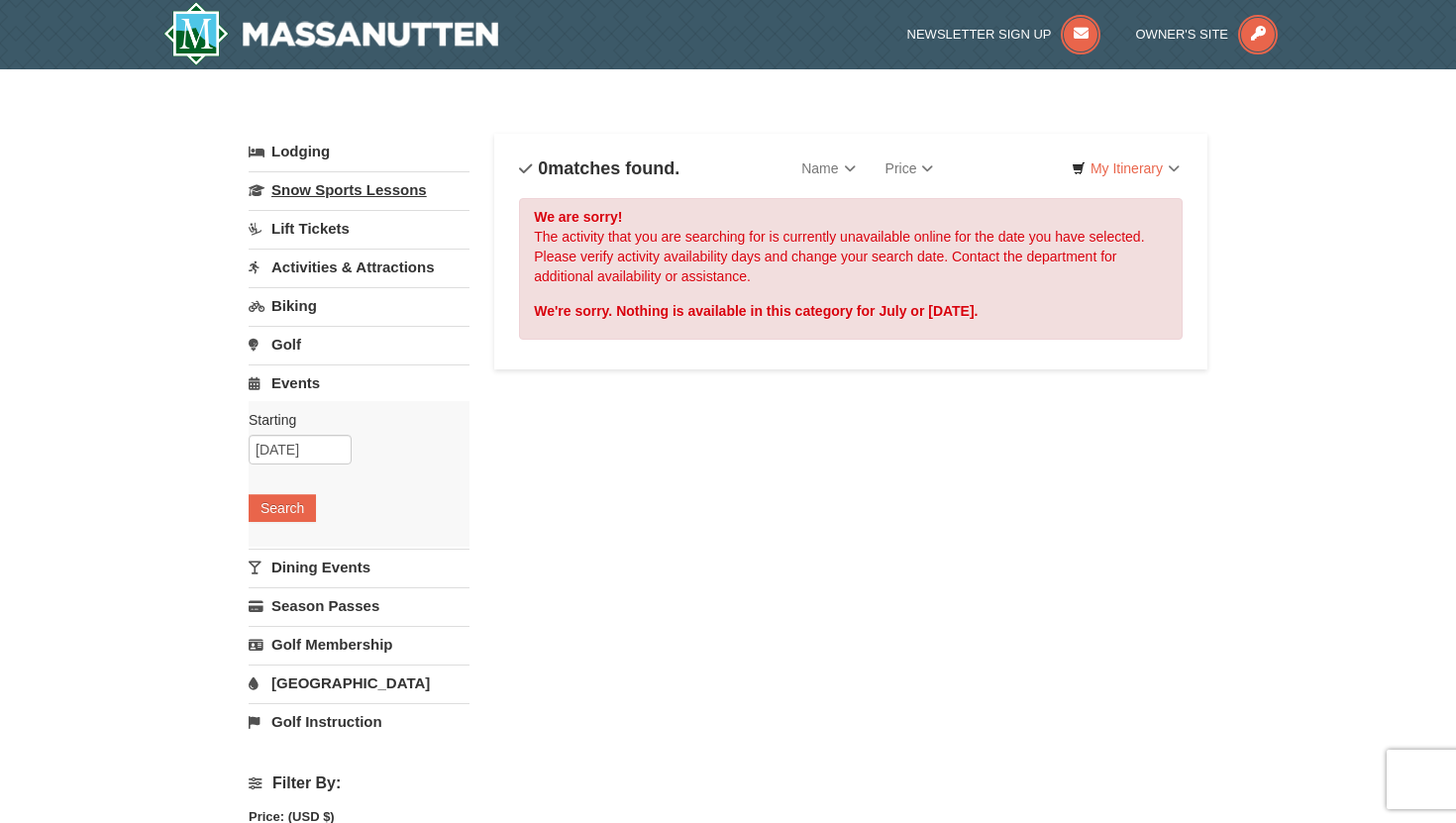 click on "Snow Sports Lessons" at bounding box center (359, 189) 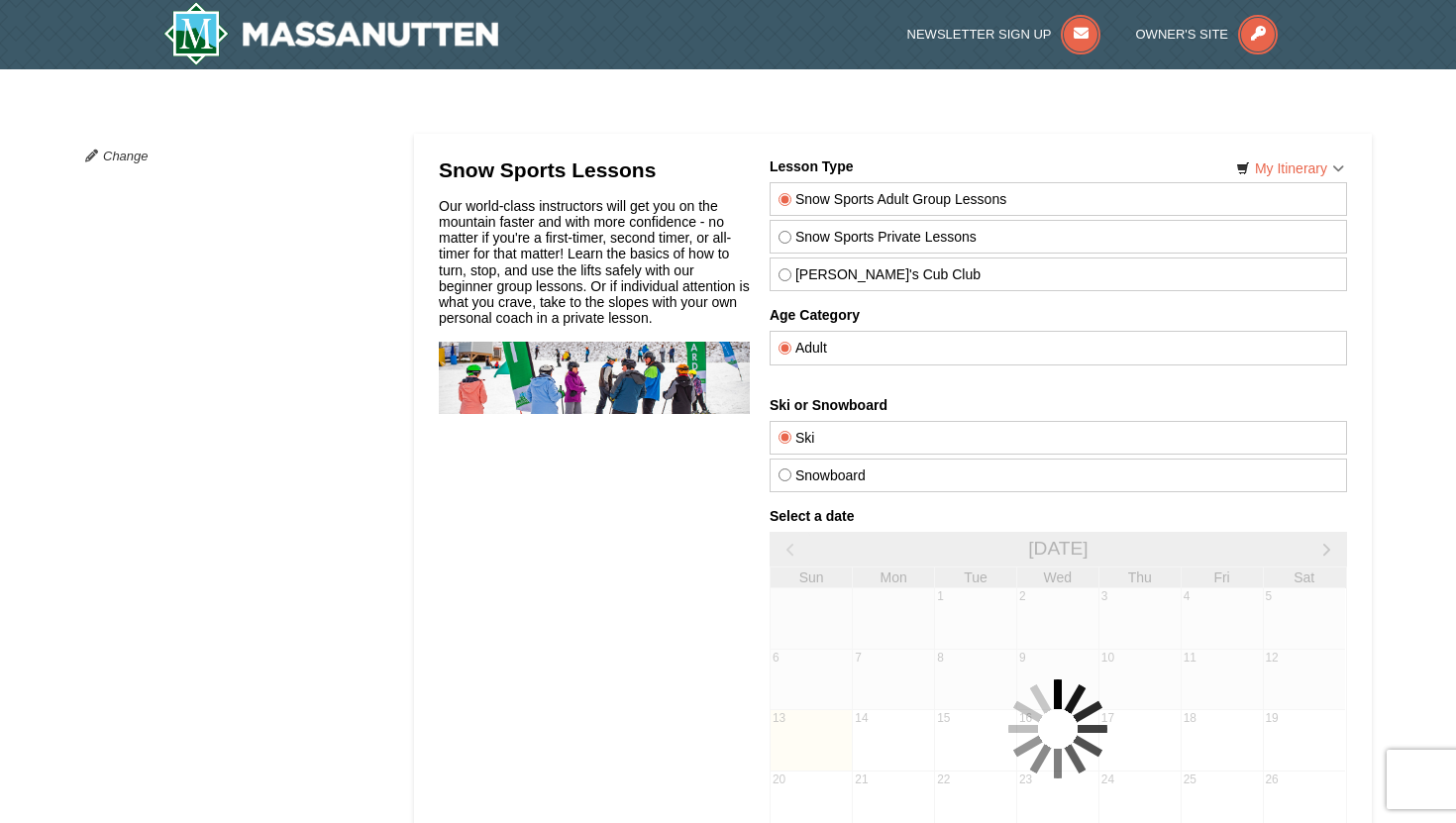 scroll, scrollTop: 0, scrollLeft: 0, axis: both 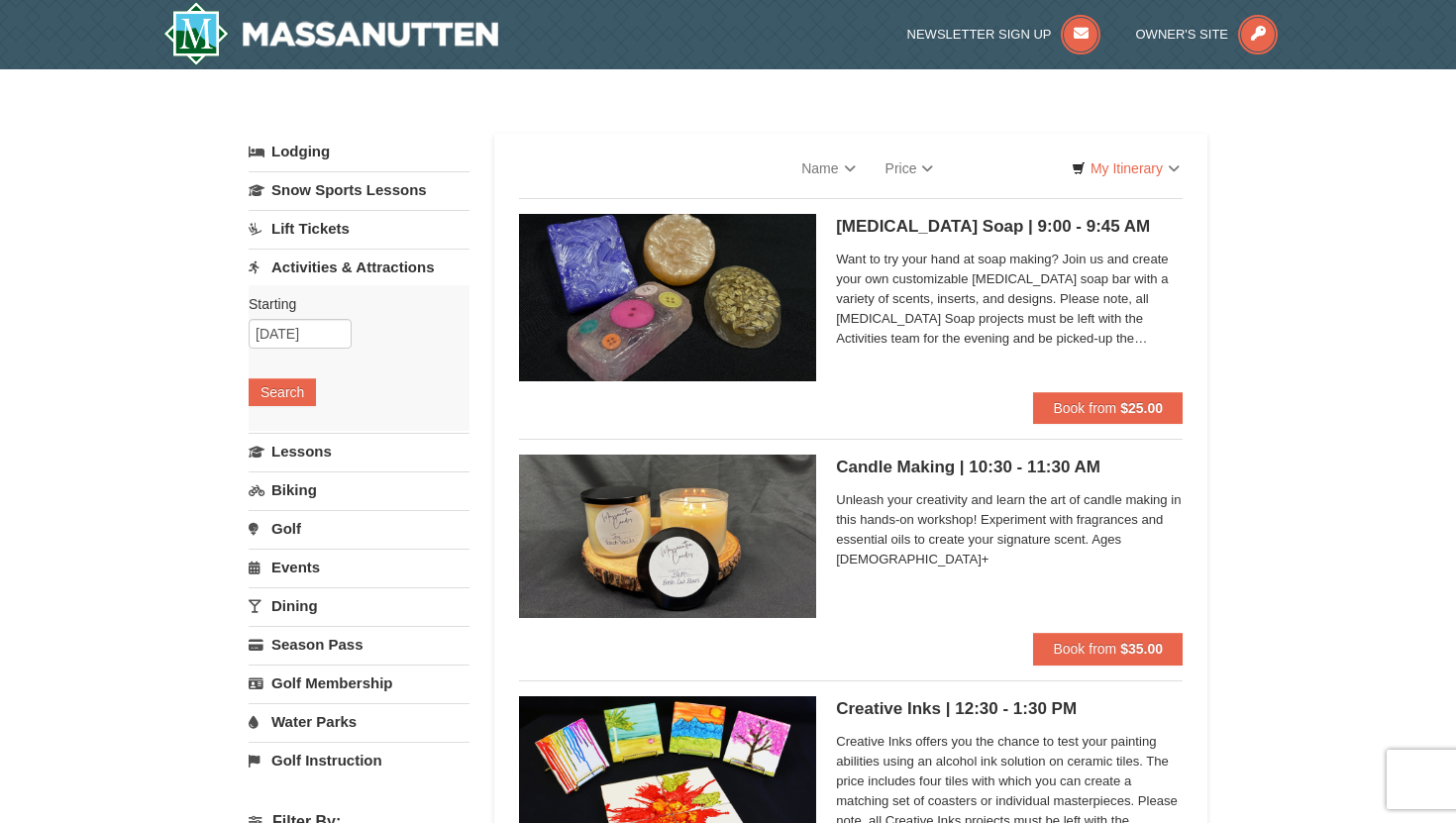 select on "7" 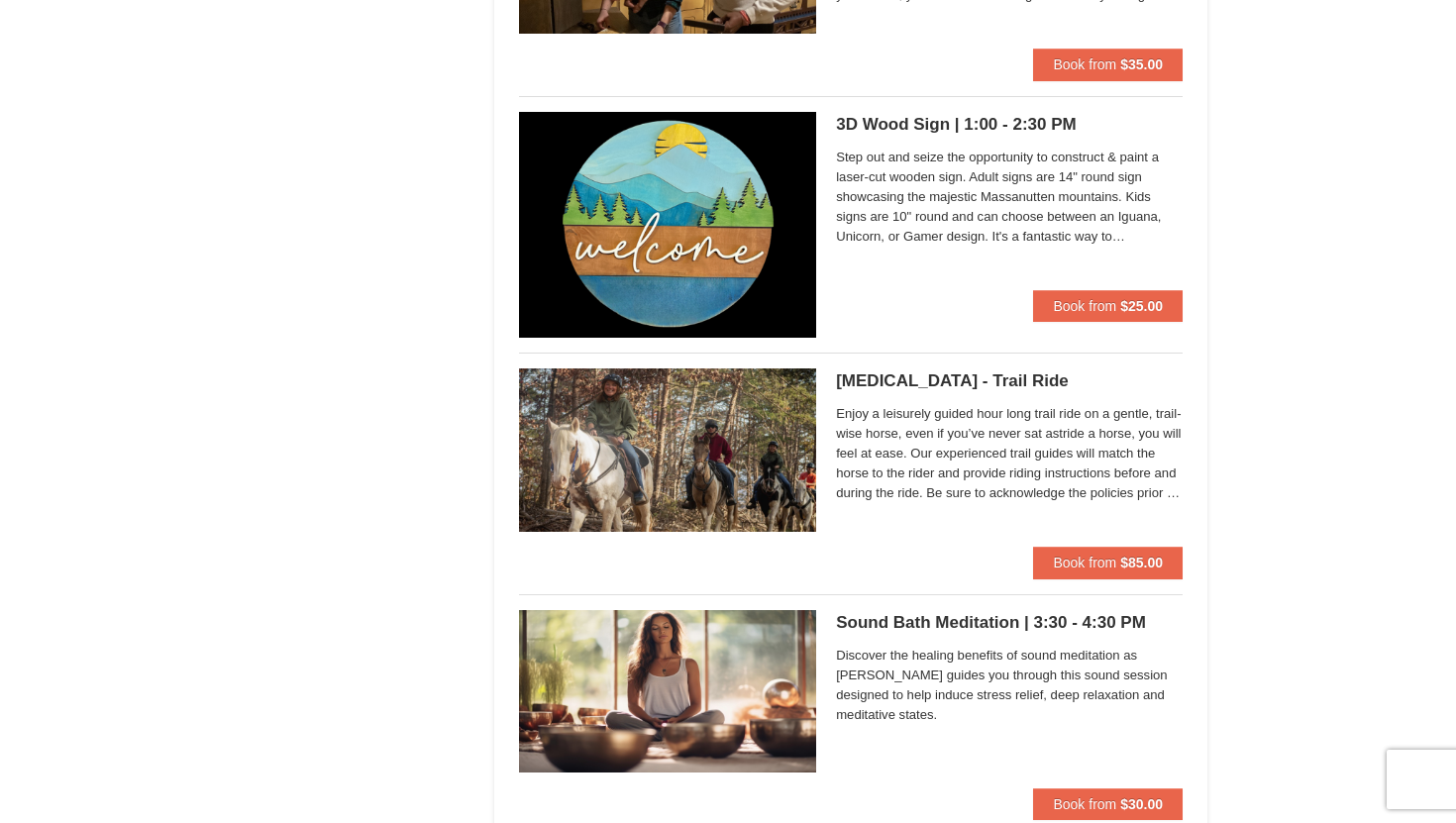scroll, scrollTop: 1794, scrollLeft: 0, axis: vertical 